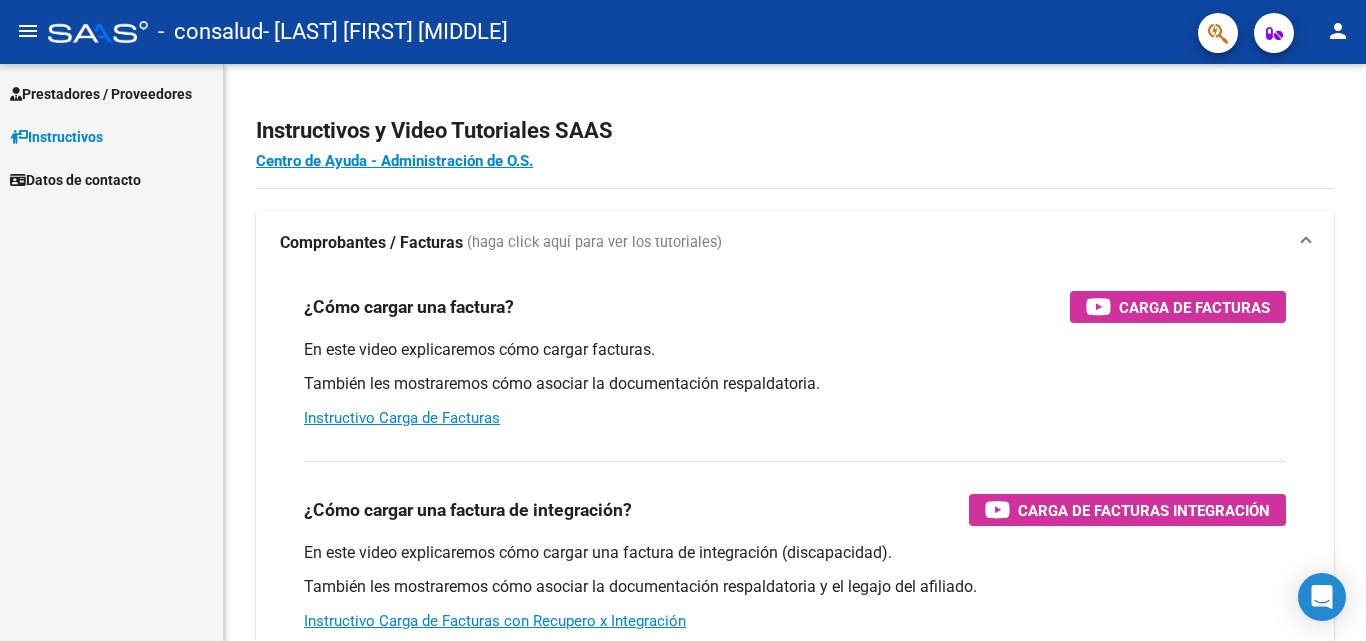 scroll, scrollTop: 0, scrollLeft: 0, axis: both 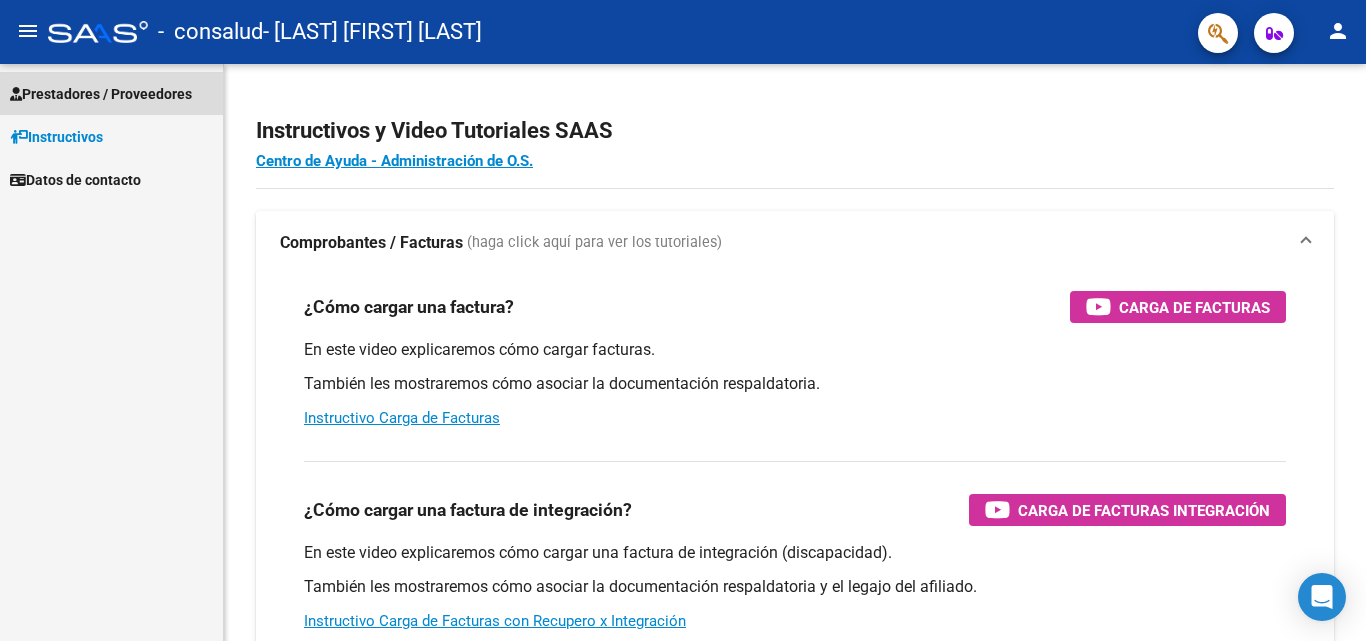 click on "Prestadores / Proveedores" at bounding box center [101, 94] 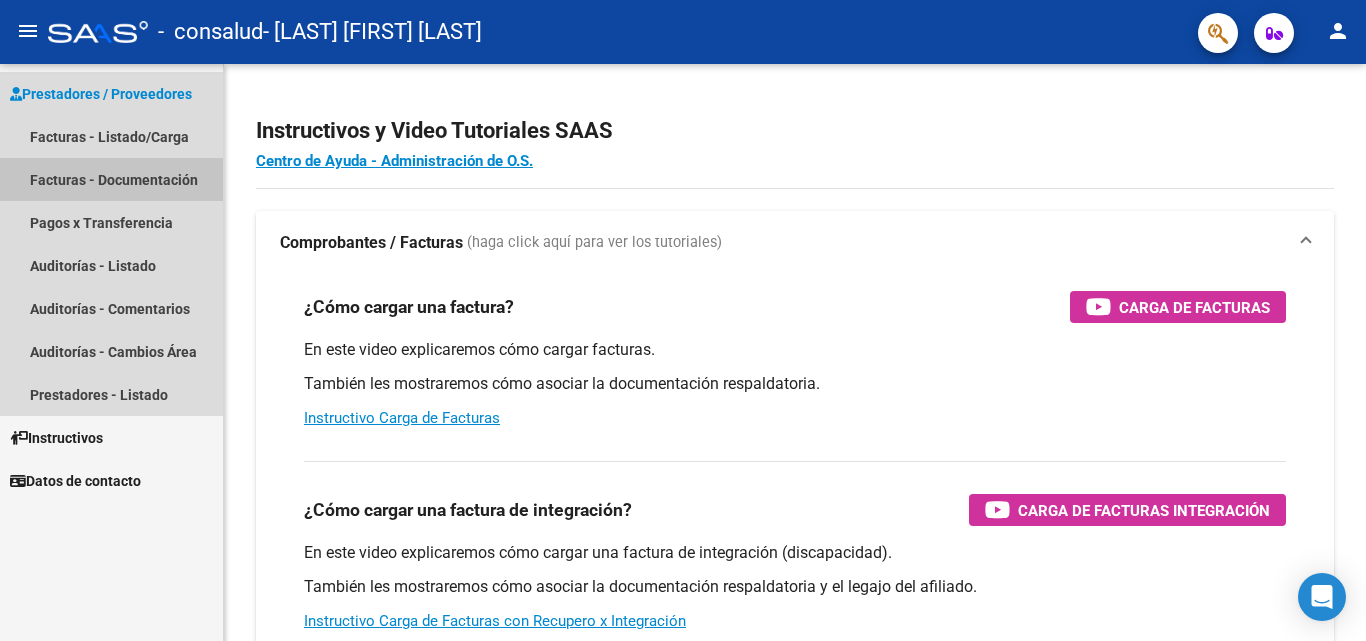 click on "Facturas - Documentación" at bounding box center [111, 179] 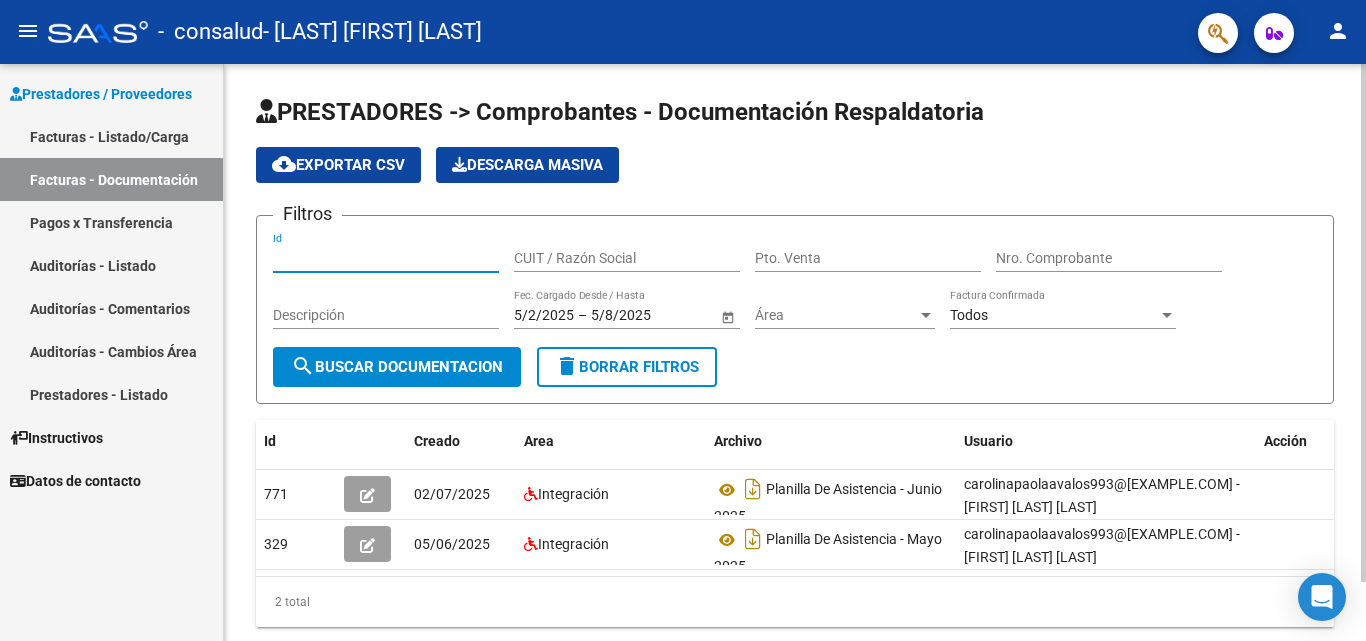 click on "Id" at bounding box center (386, 258) 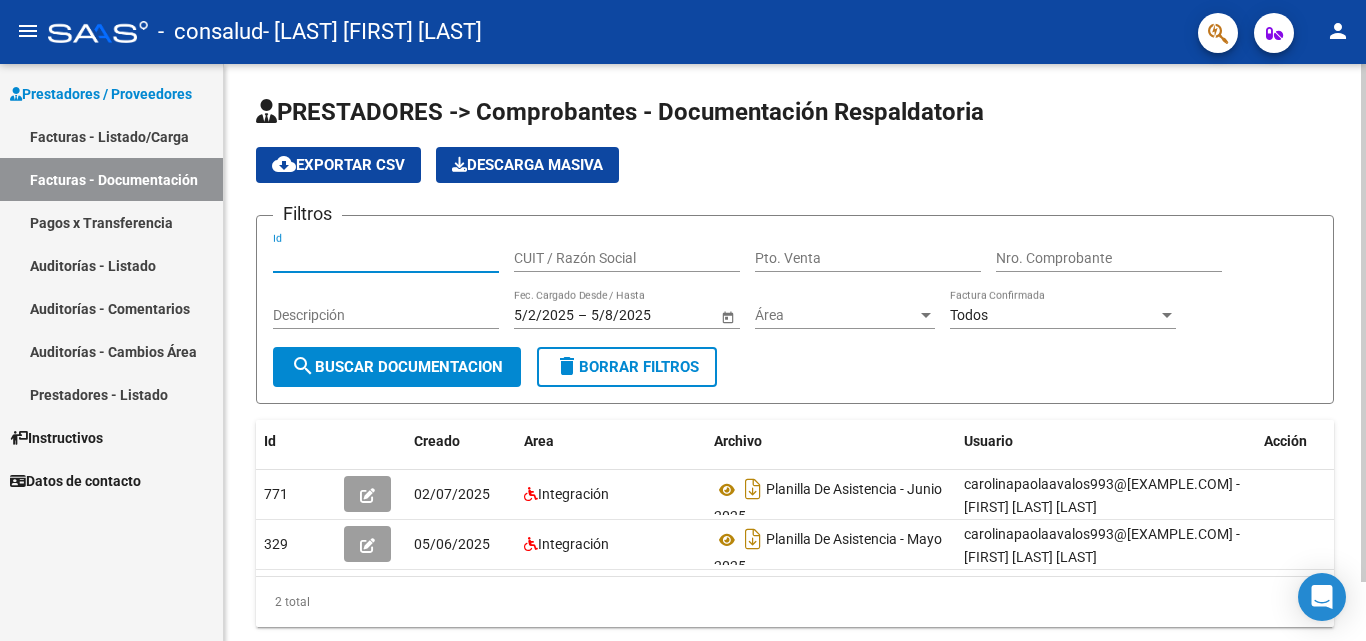 click on "Id" at bounding box center (386, 258) 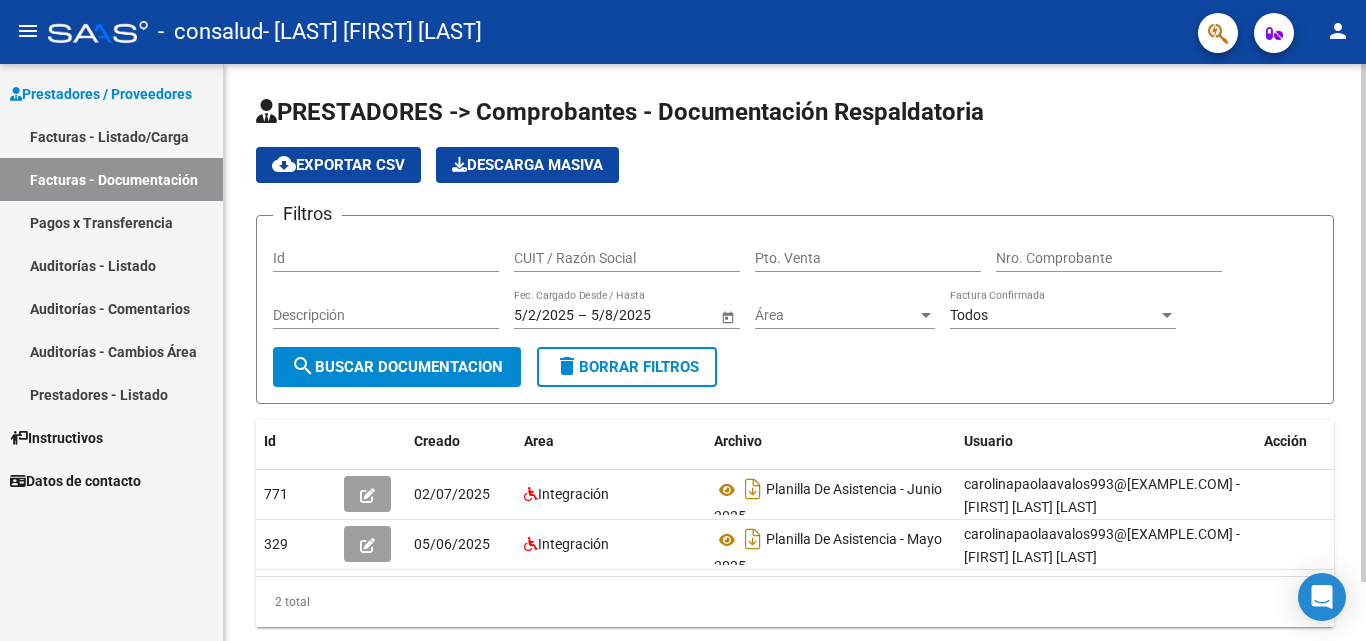 click on "PRESTADORES -> Comprobantes - Documentación Respaldatoria cloud_download  Exportar CSV   Descarga Masiva
Filtros Id CUIT / Razón Social Pto. Venta Nro. Comprobante Descripción 5/2/2025 5/2/2025 – 5/8/2025 5/8/2025 Fec. Cargado Desde / Hasta Área Área Todos Factura Confirmada search  Buscar Documentacion  delete  Borrar Filtros  Id Creado Area Archivo Usuario Acción 771
02/07/2025 Integración Planilla De Asistencia - Junio 2025  carolinapaolaavalos993@[EXAMPLE.COM] -  [FIRST] [LAST] [LAST]   329
05/06/2025 Integración Planilla De Asistencia - Mayo 2025  carolinapaolaavalos993@[EXAMPLE.COM] -  [FIRST] [LAST] [LAST]    2 total   1" 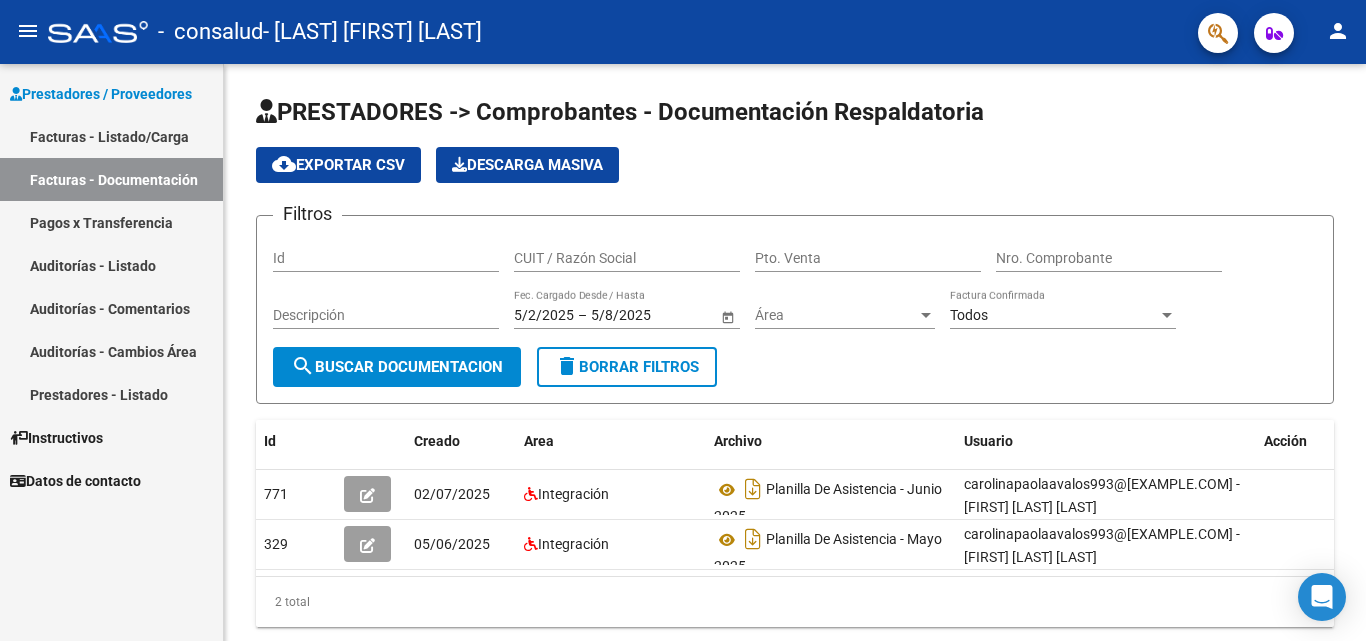 click on "Facturas - Listado/Carga" at bounding box center (111, 136) 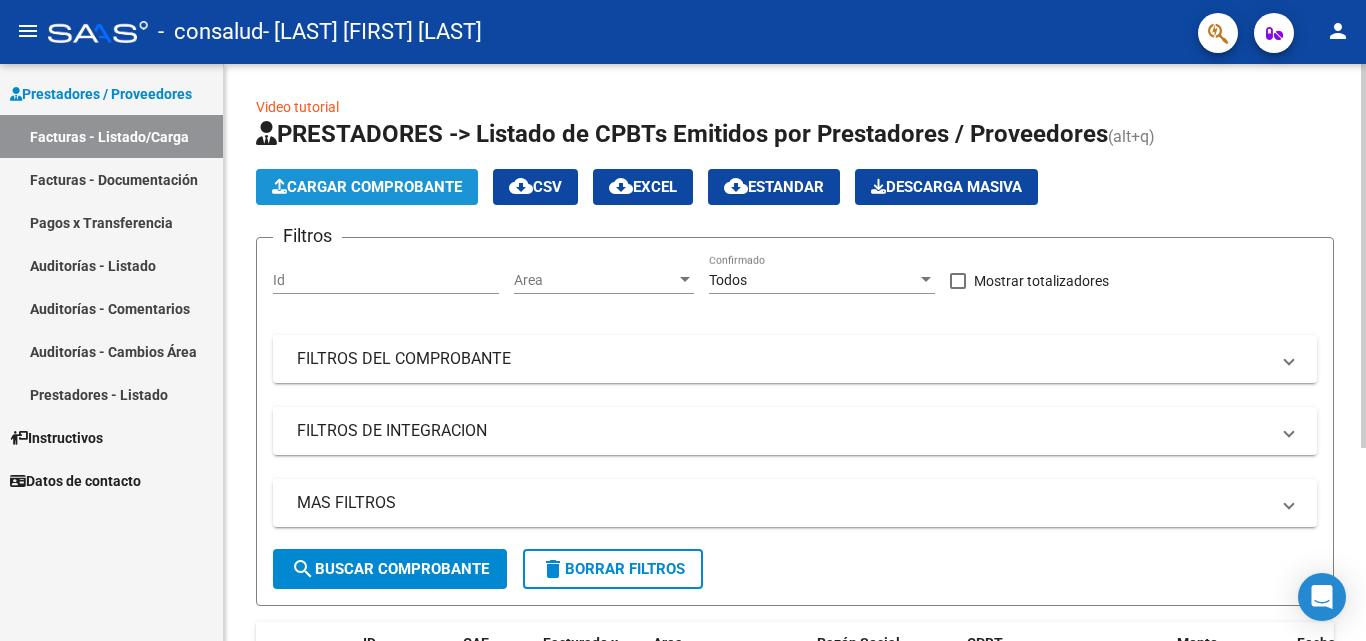 click on "Cargar Comprobante" 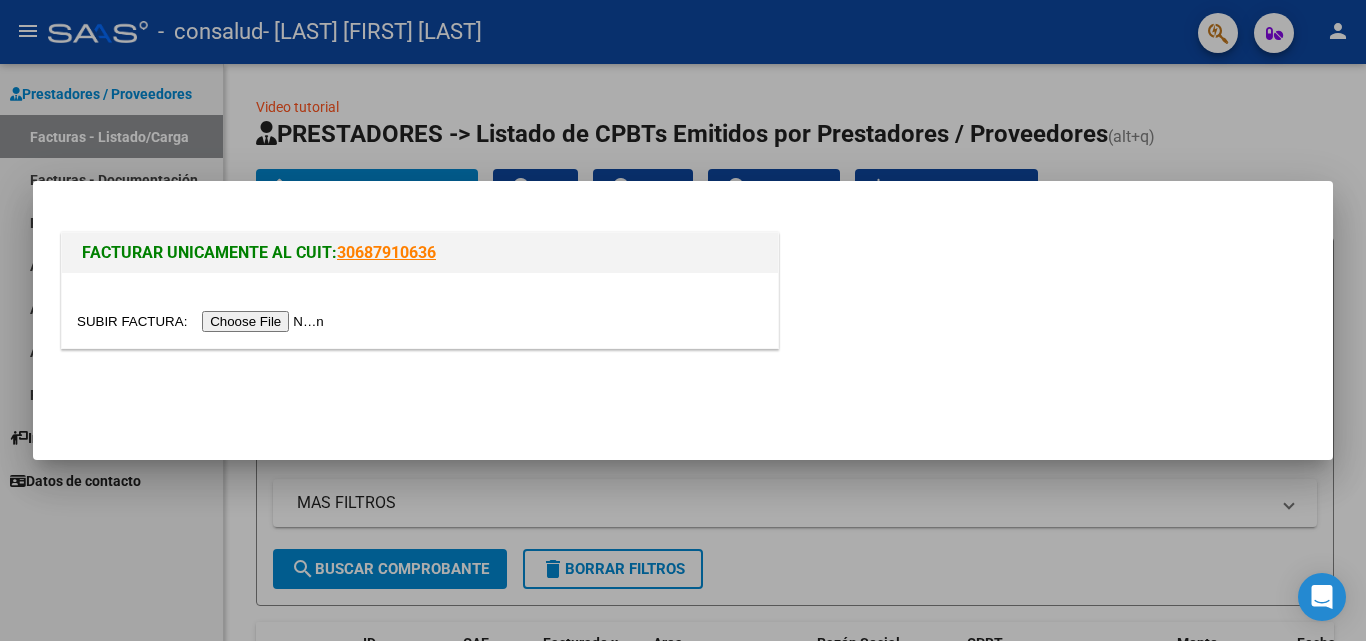 click at bounding box center [203, 321] 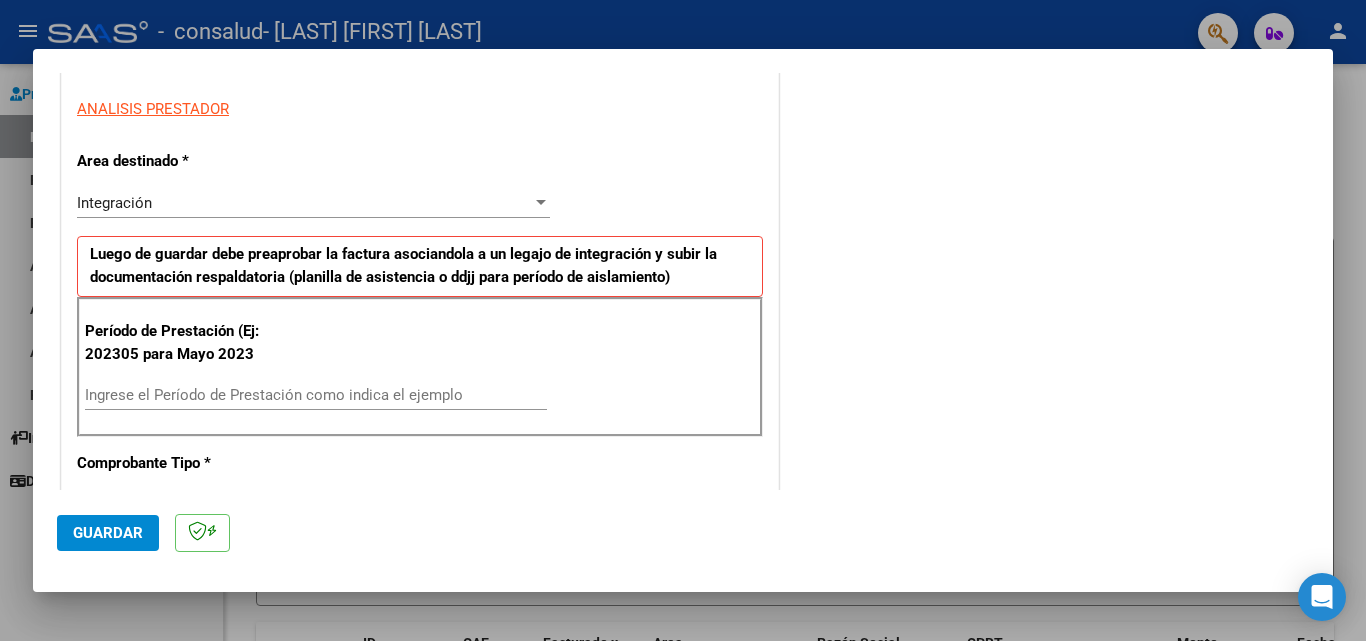 scroll, scrollTop: 366, scrollLeft: 0, axis: vertical 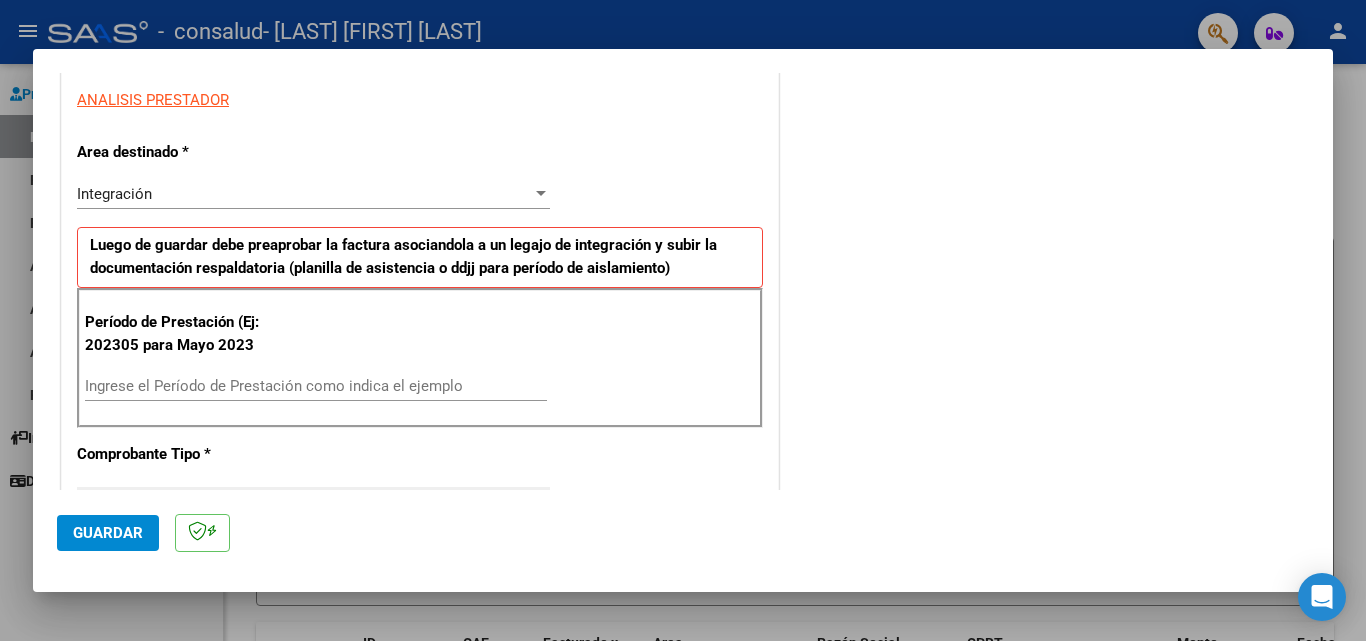 click on "Integración" at bounding box center [304, 194] 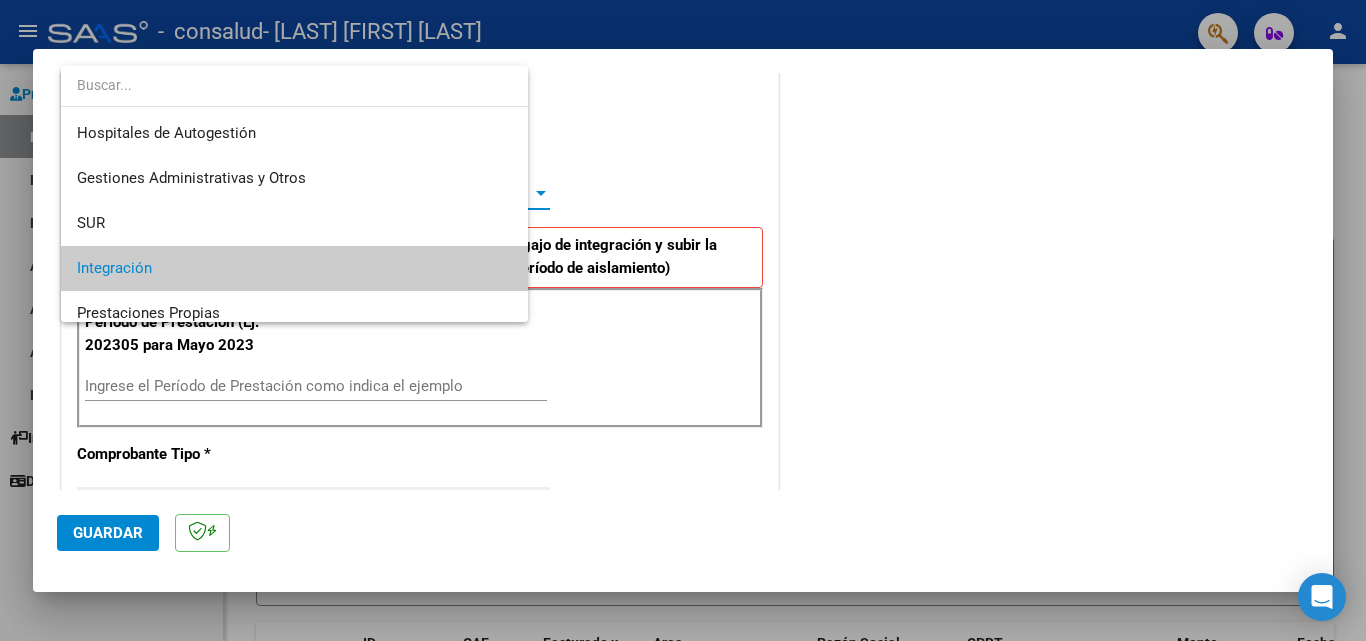 scroll, scrollTop: 75, scrollLeft: 0, axis: vertical 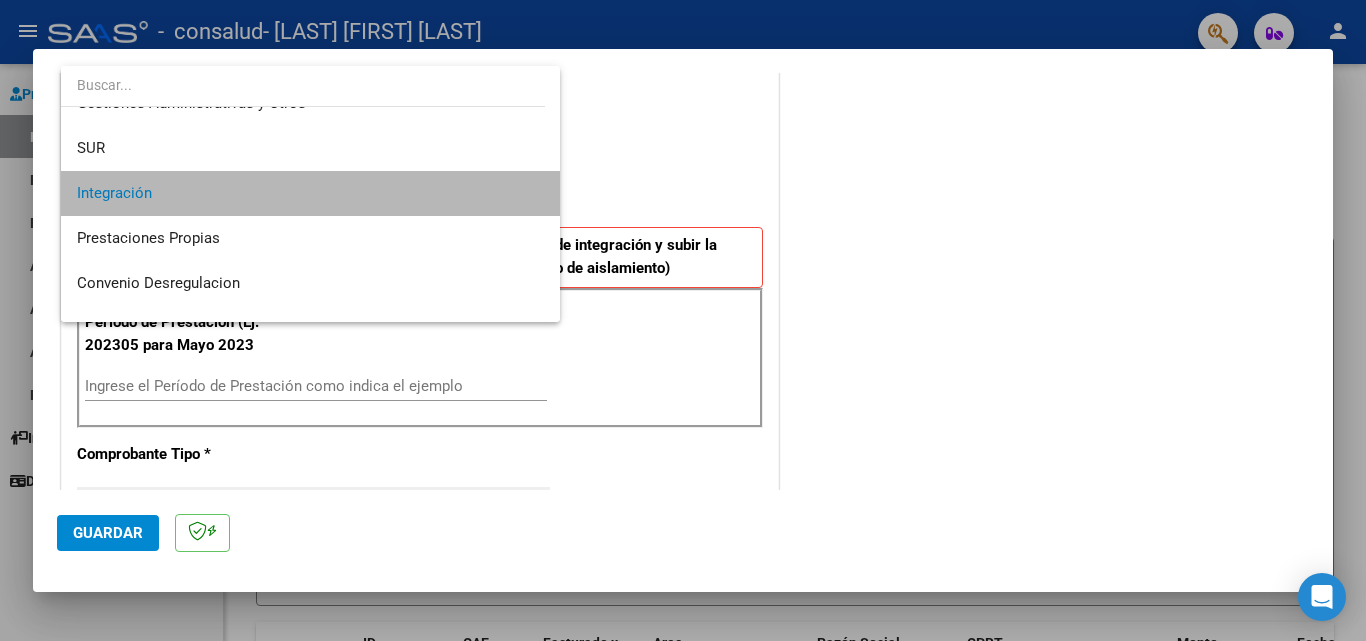 click on "Integración" at bounding box center [310, 193] 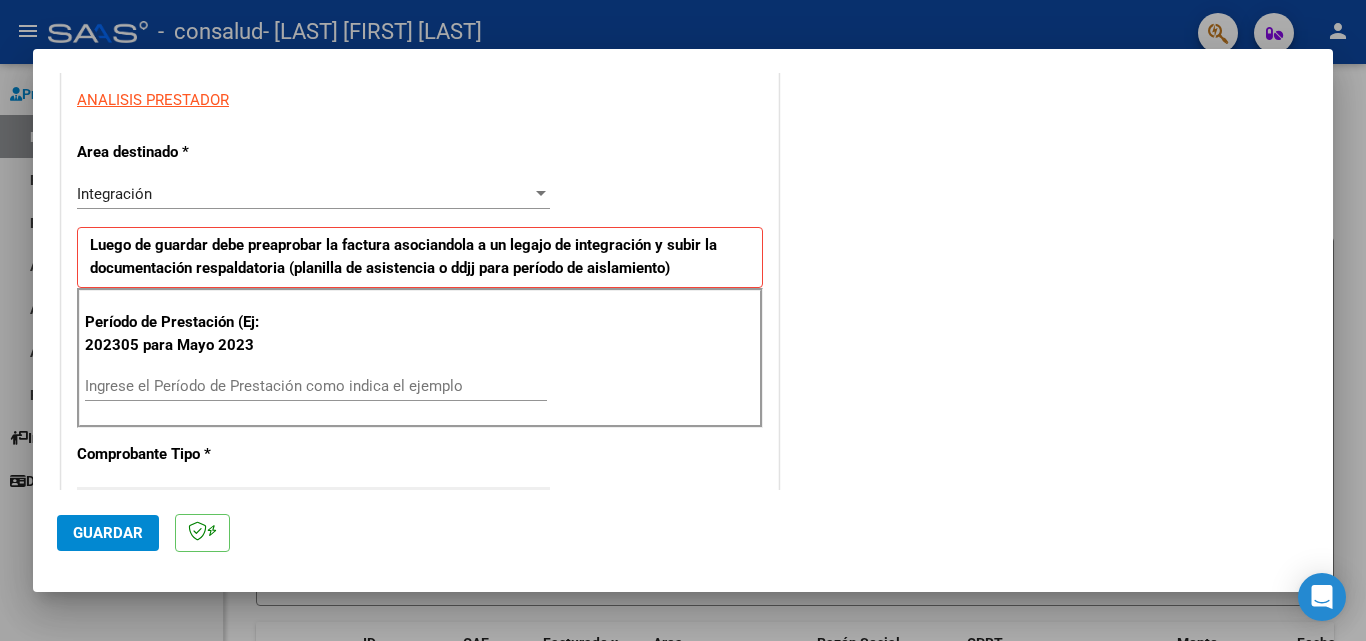 click on "Integración Seleccionar Area" at bounding box center [313, 194] 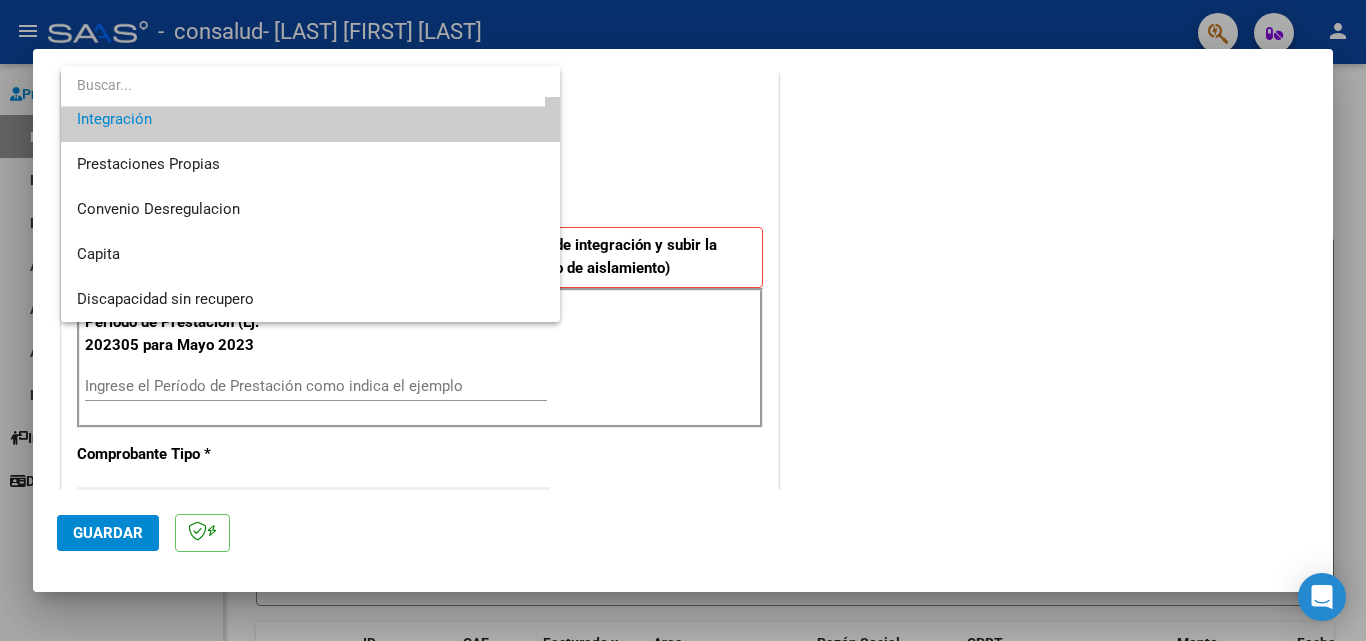 scroll, scrollTop: 0, scrollLeft: 0, axis: both 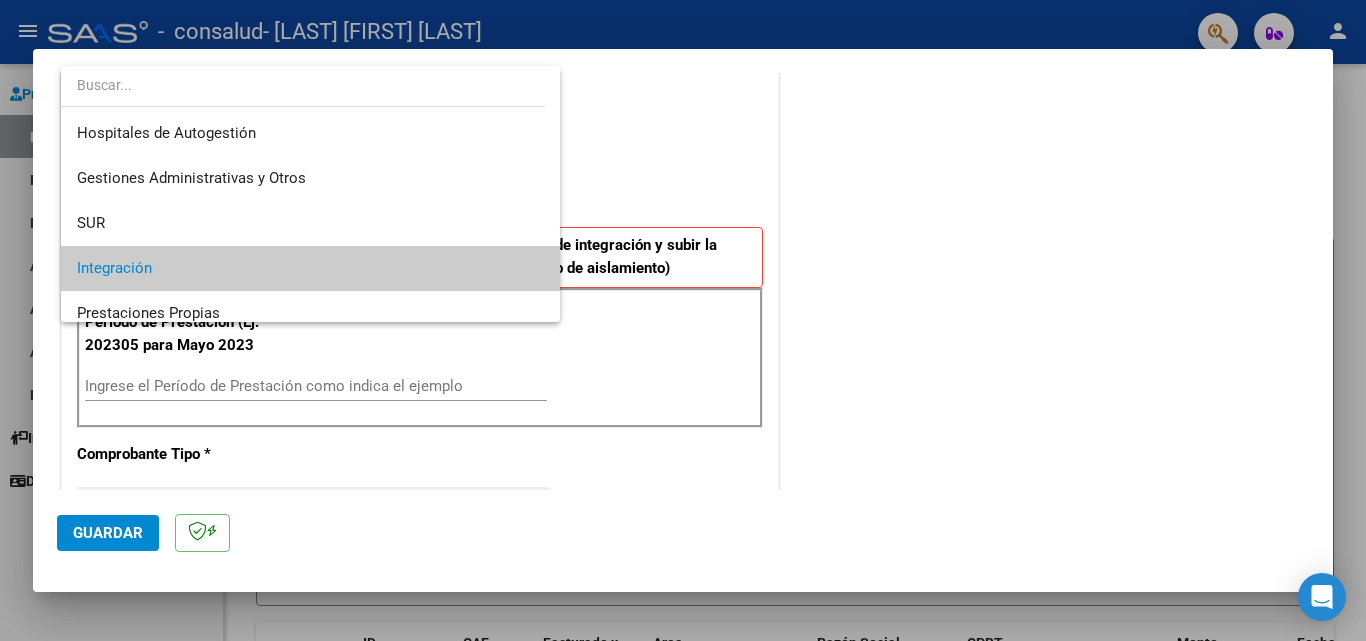 click on "Integración" at bounding box center [310, 268] 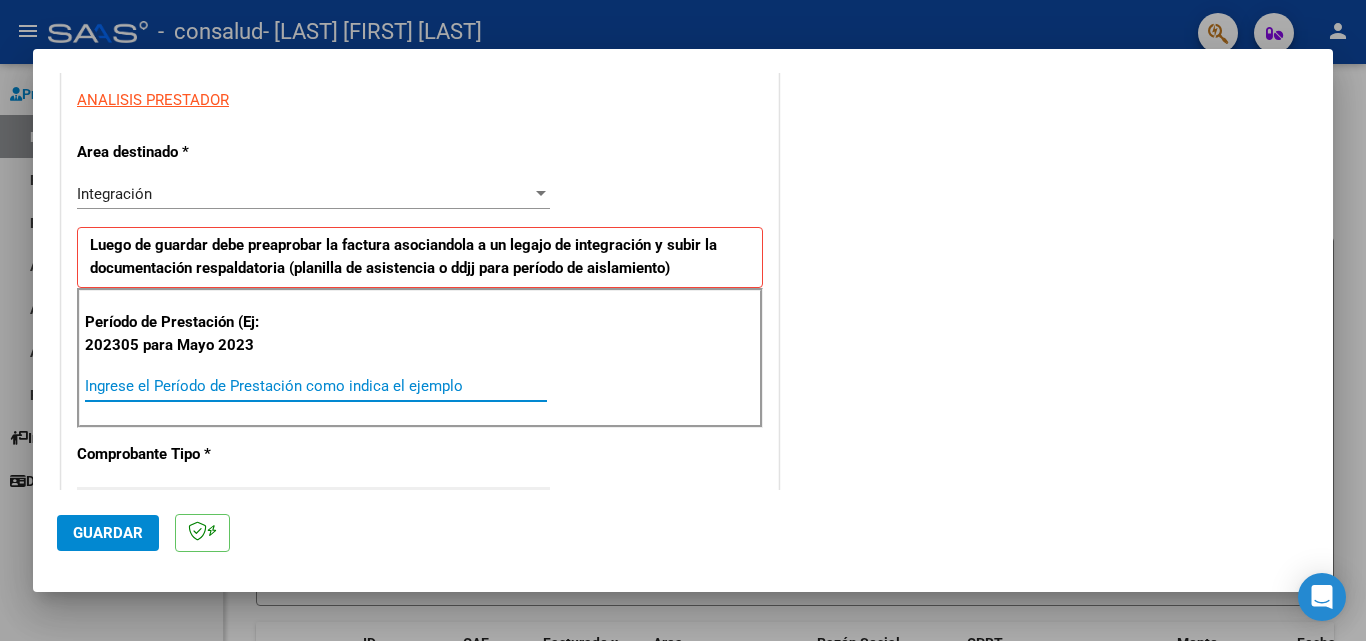 click on "Ingrese el Período de Prestación como indica el ejemplo" at bounding box center (316, 386) 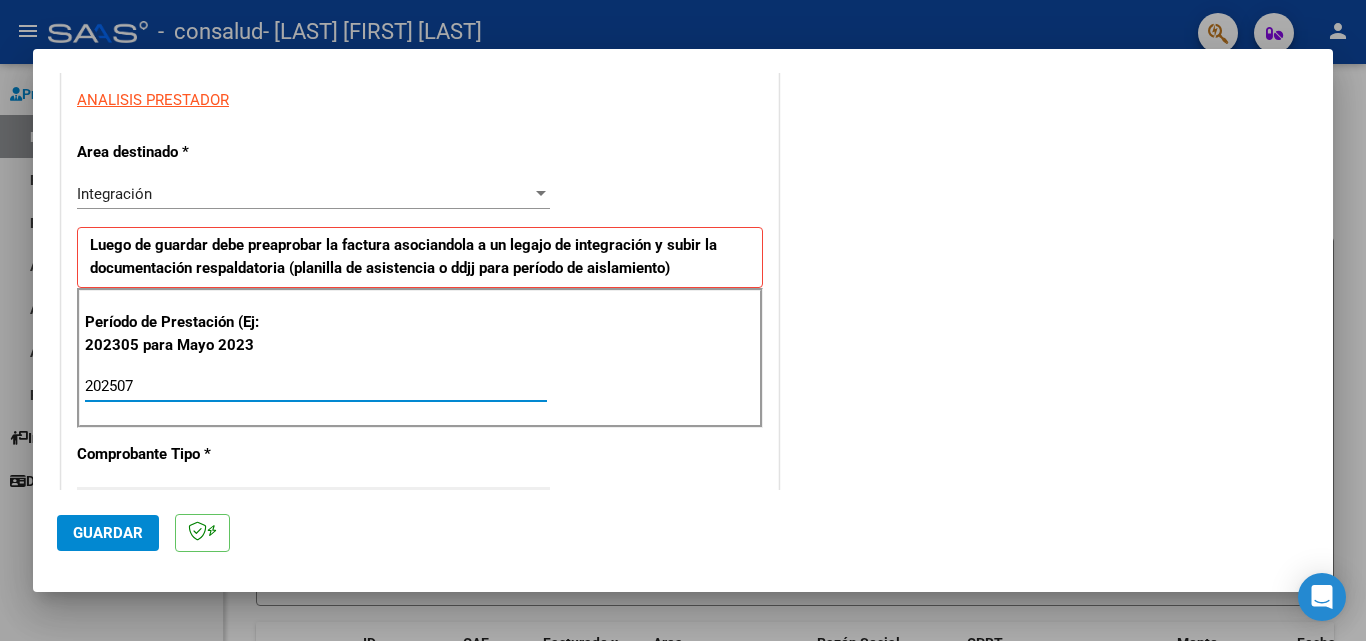 type on "202507" 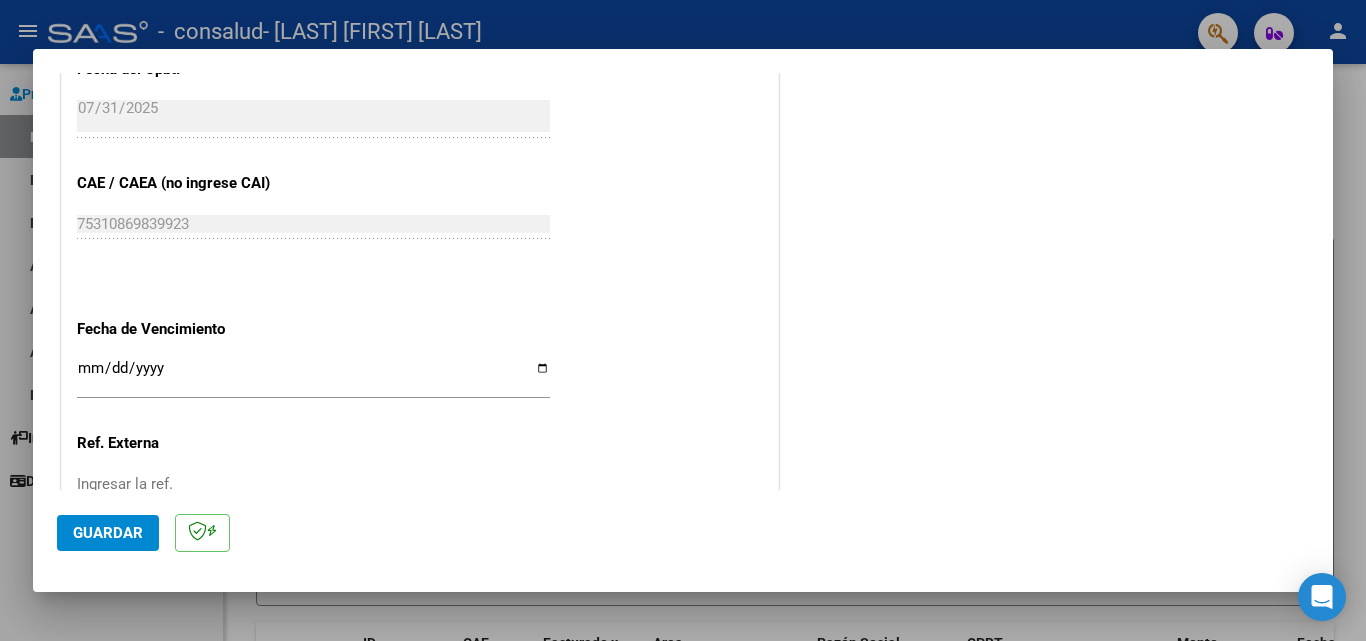scroll, scrollTop: 1161, scrollLeft: 0, axis: vertical 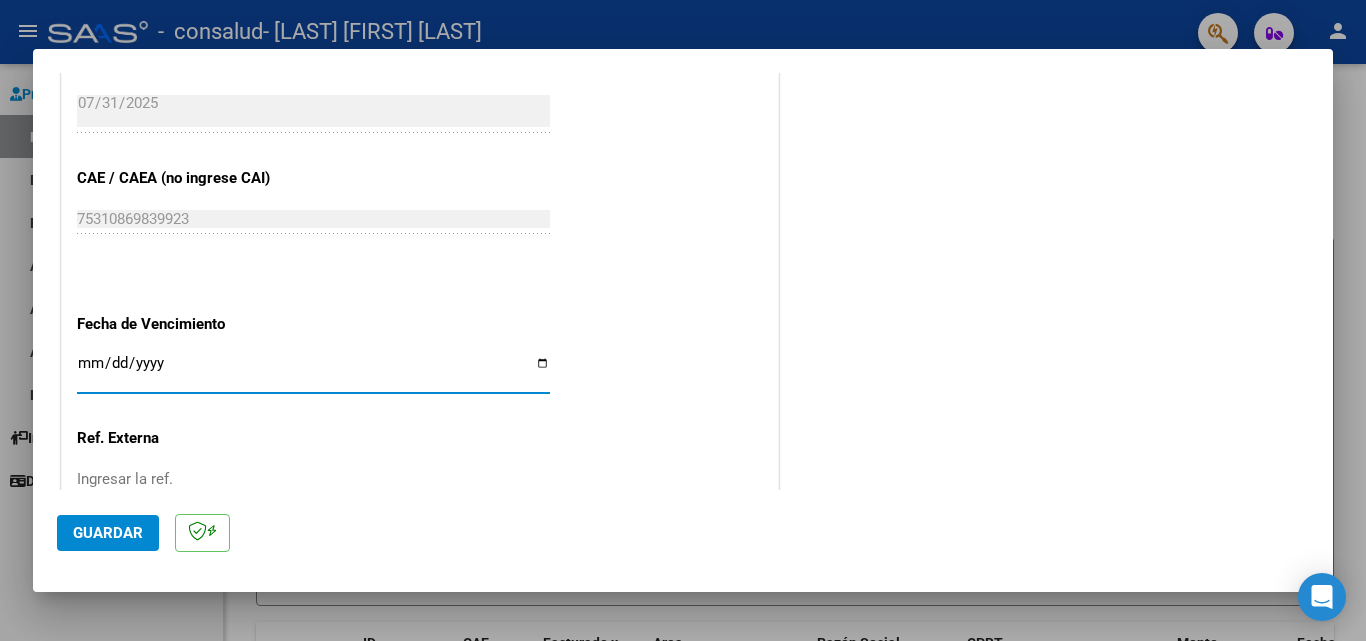 click on "Ingresar la fecha" at bounding box center [313, 371] 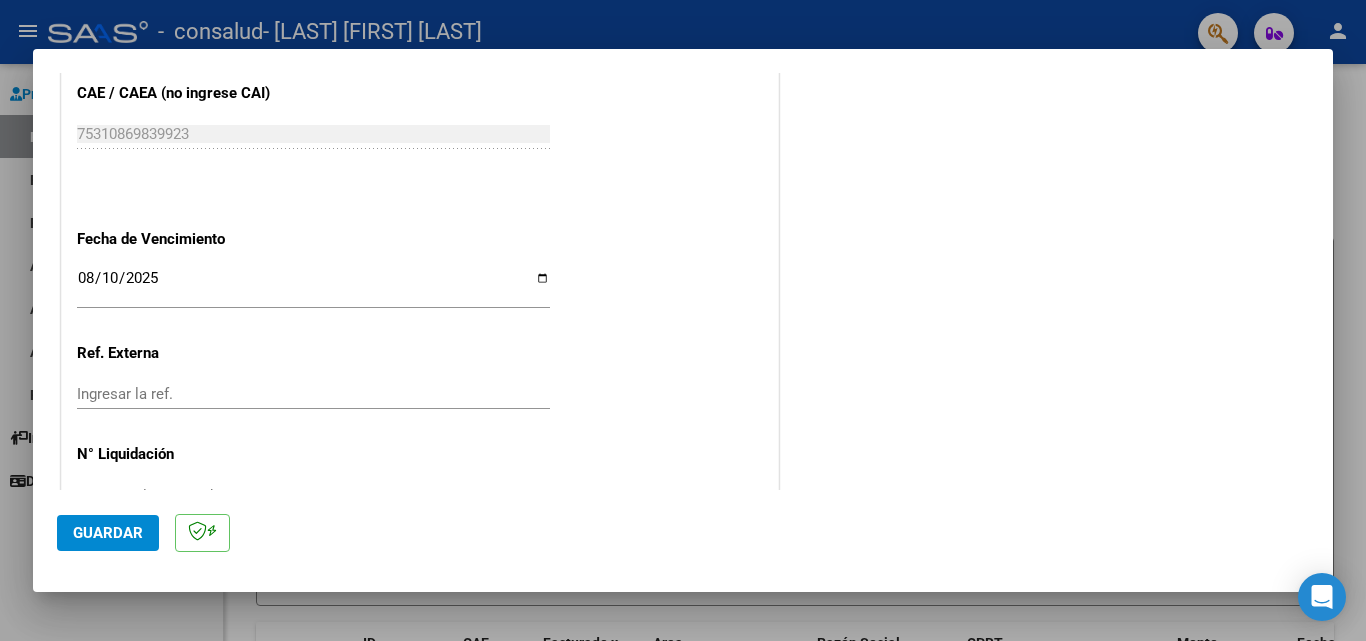 scroll, scrollTop: 1305, scrollLeft: 0, axis: vertical 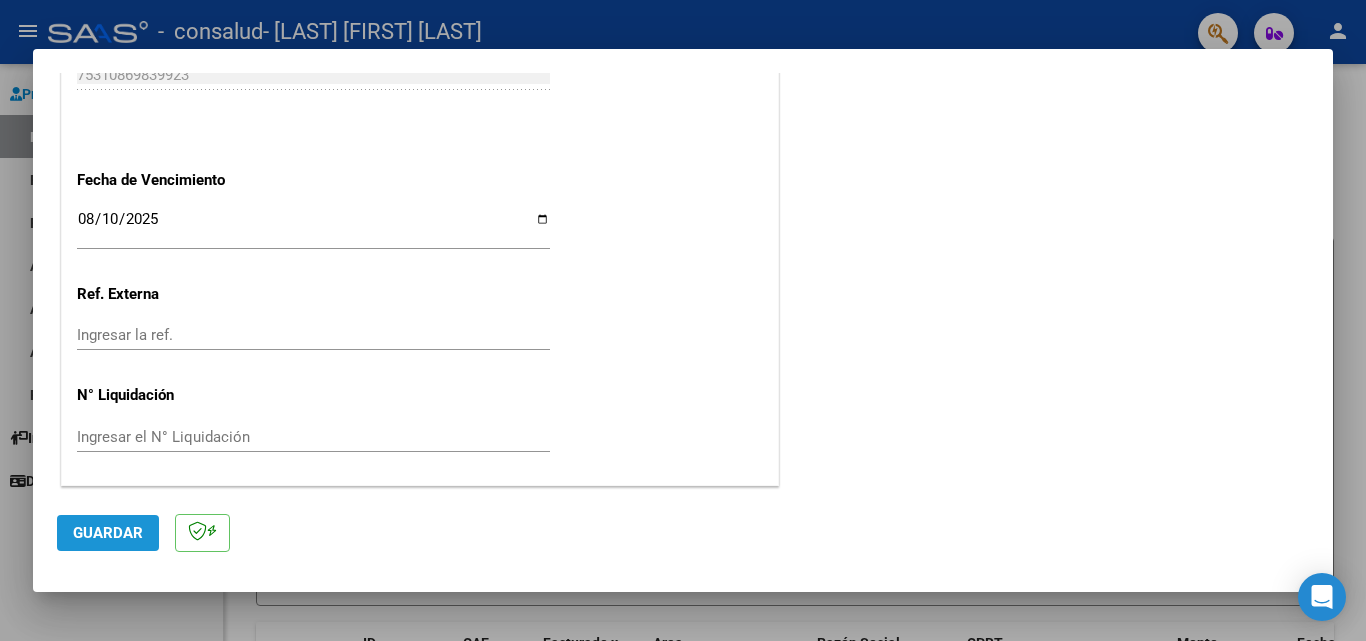 click on "Guardar" 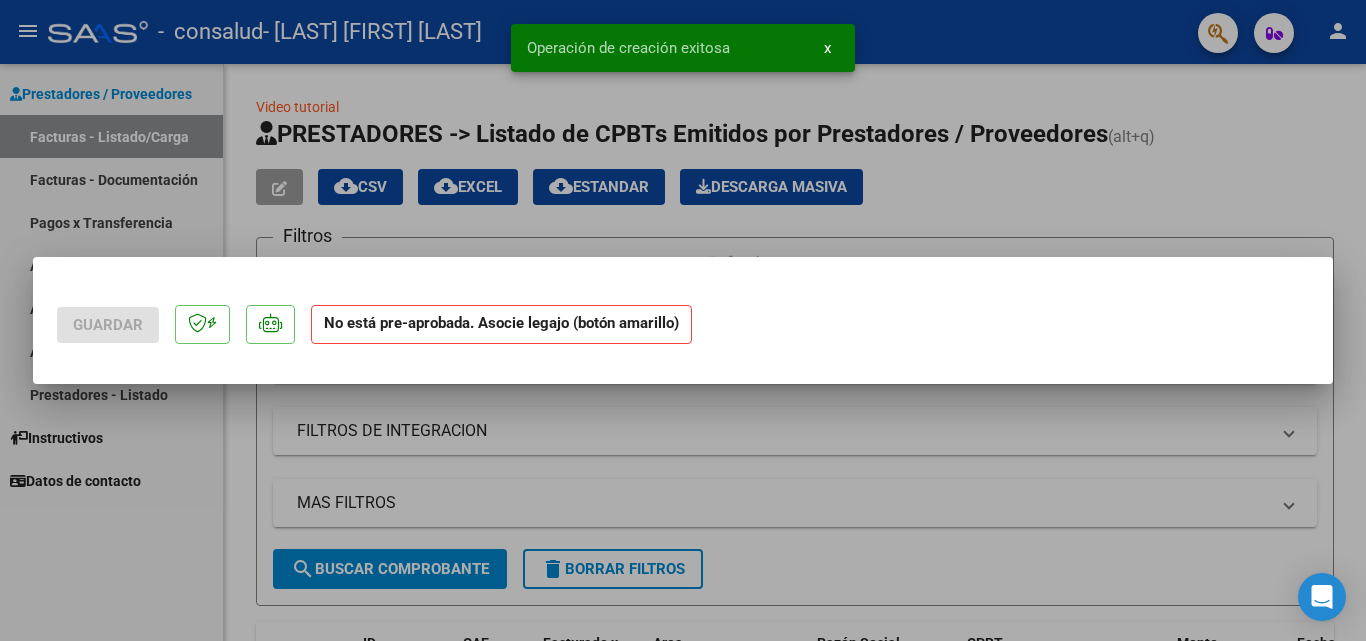 scroll, scrollTop: 0, scrollLeft: 0, axis: both 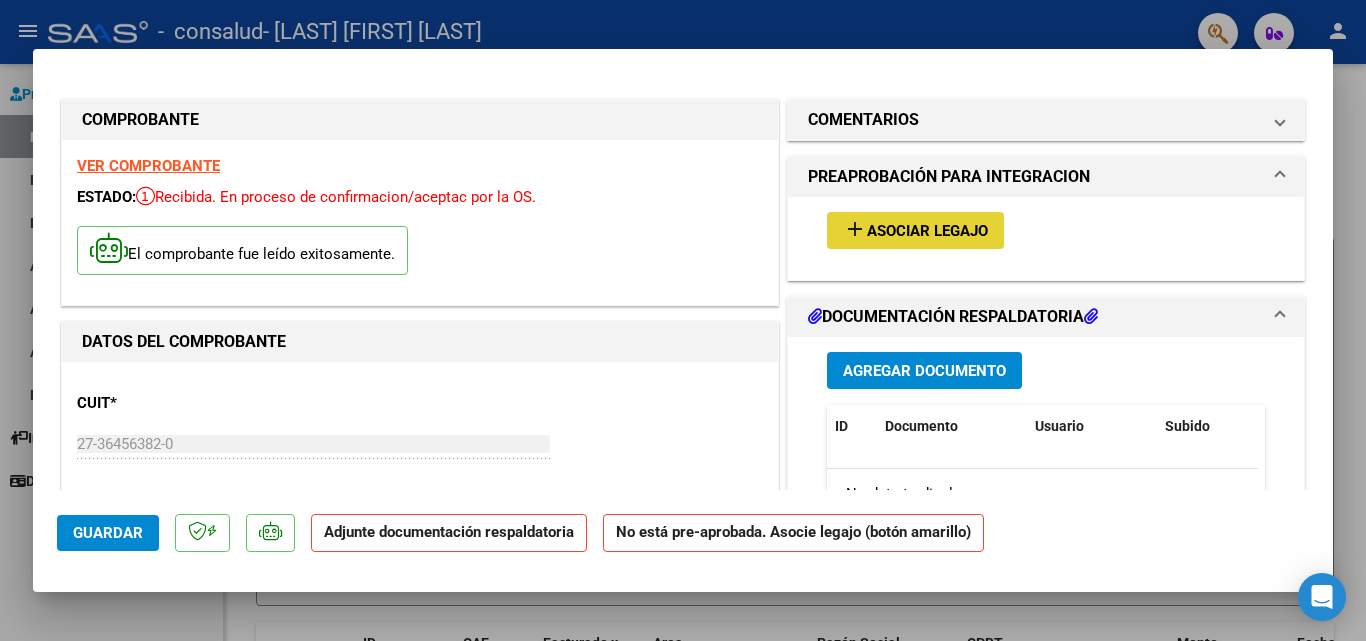 click on "add Asociar Legajo" at bounding box center (915, 230) 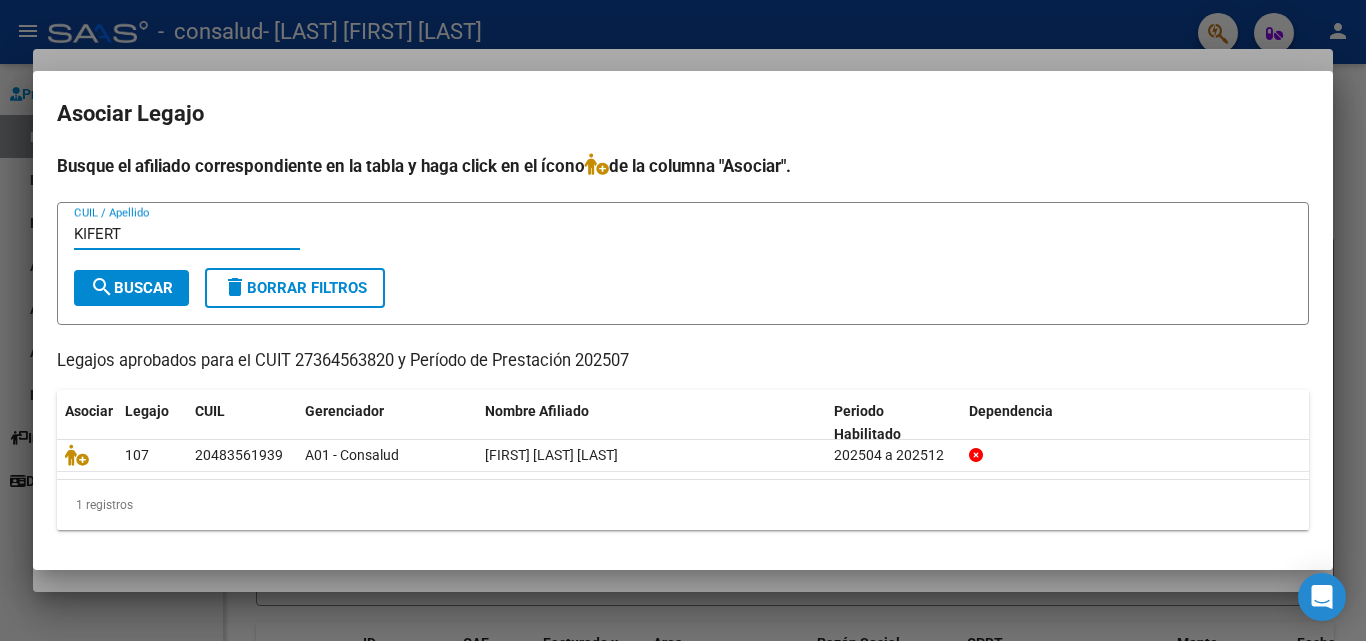 type on "KIFERT" 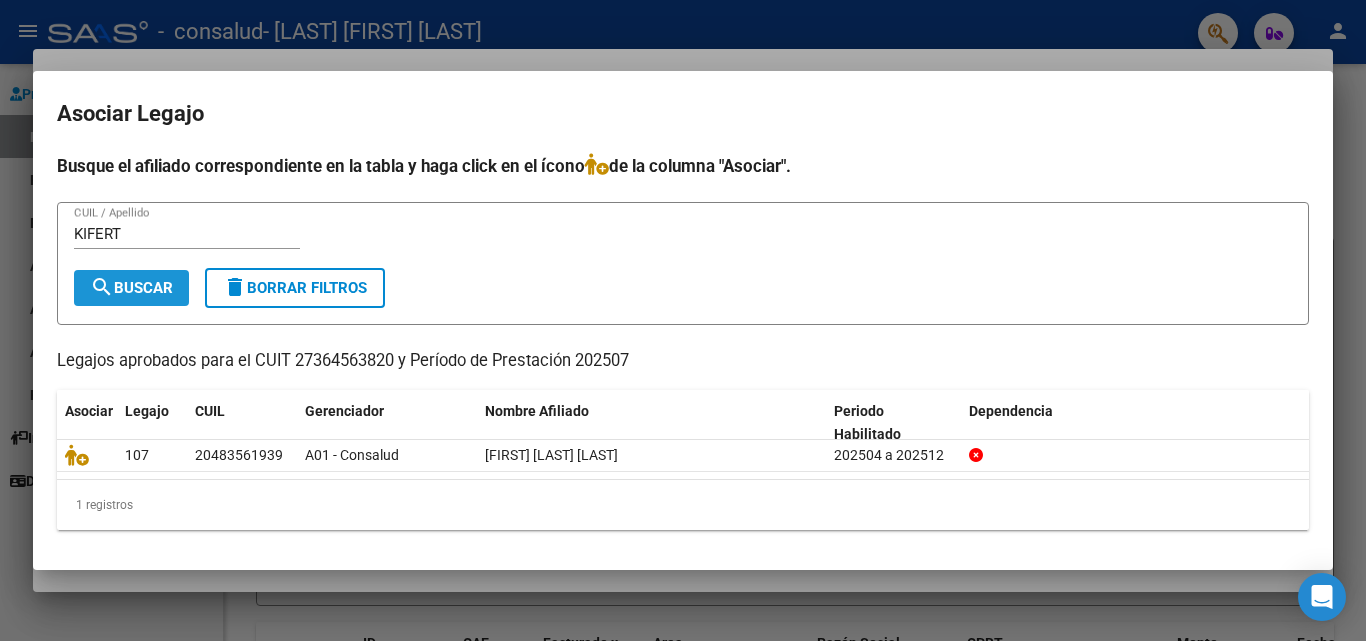 click on "search  Buscar" at bounding box center (131, 288) 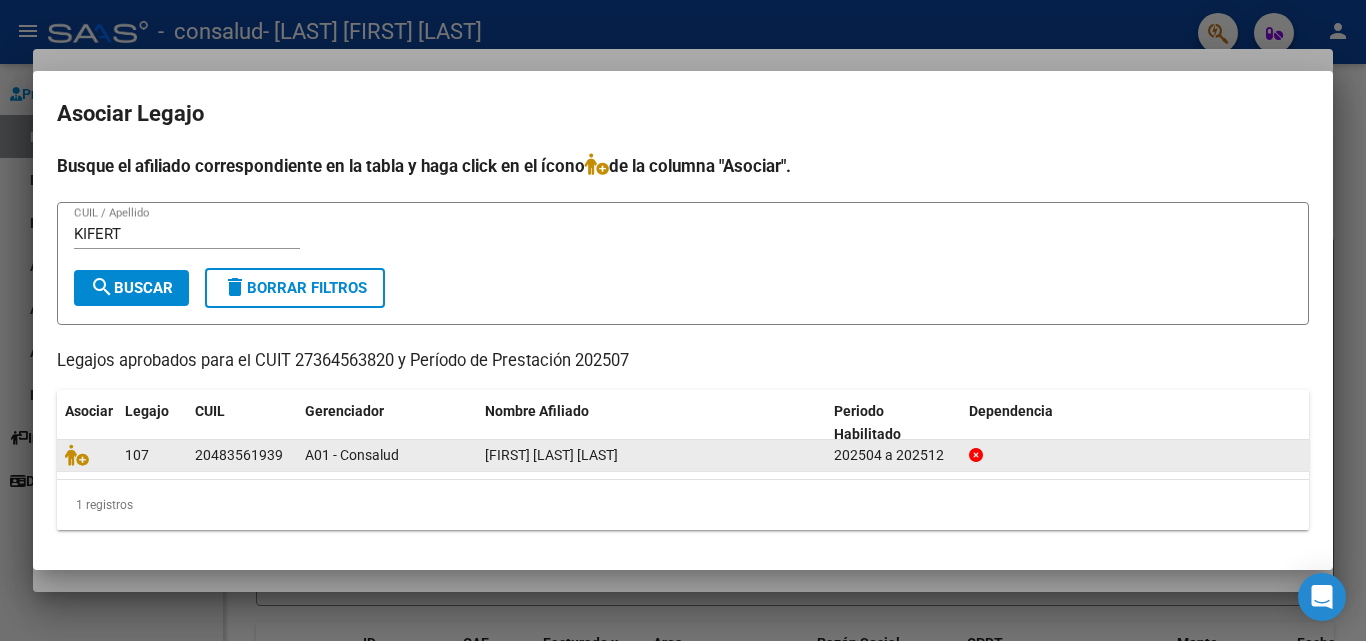 click on "20483561939" 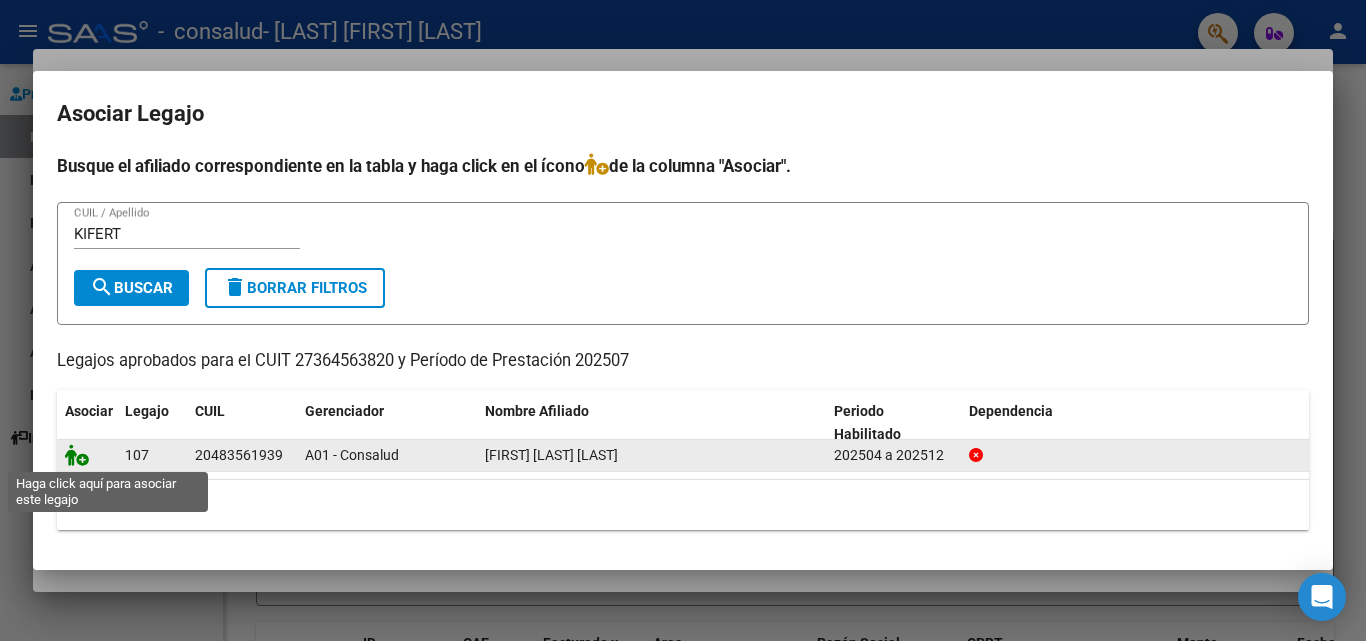 click 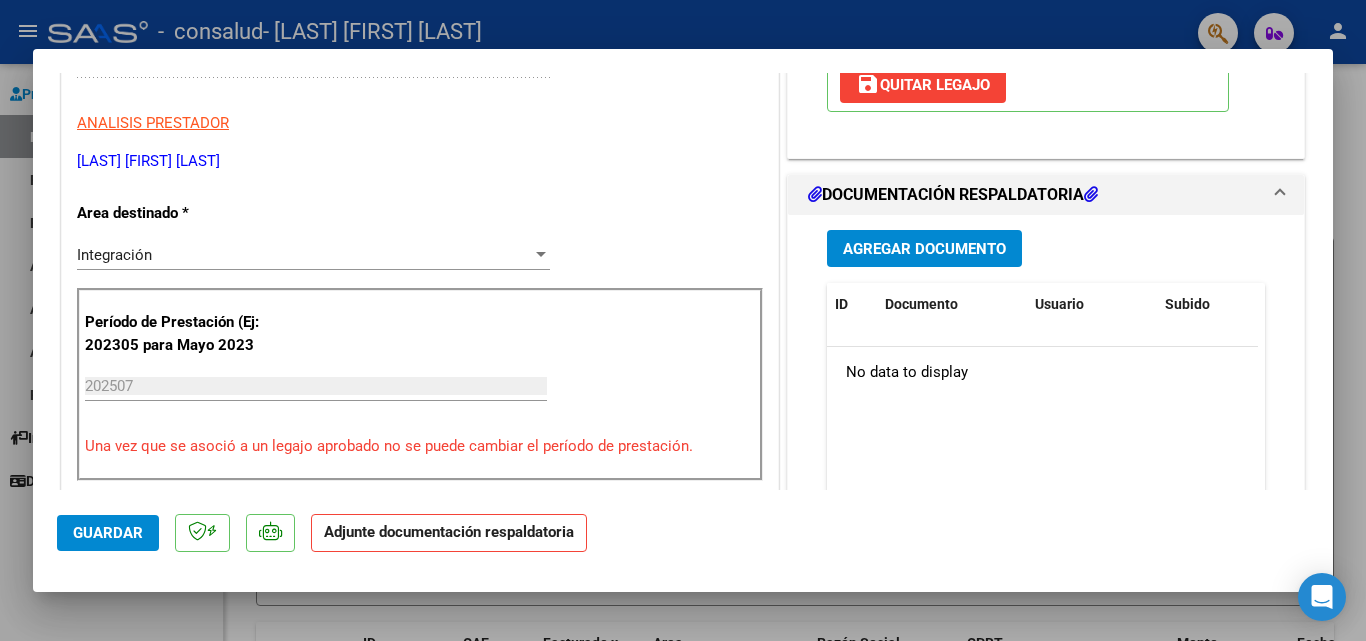 scroll, scrollTop: 390, scrollLeft: 0, axis: vertical 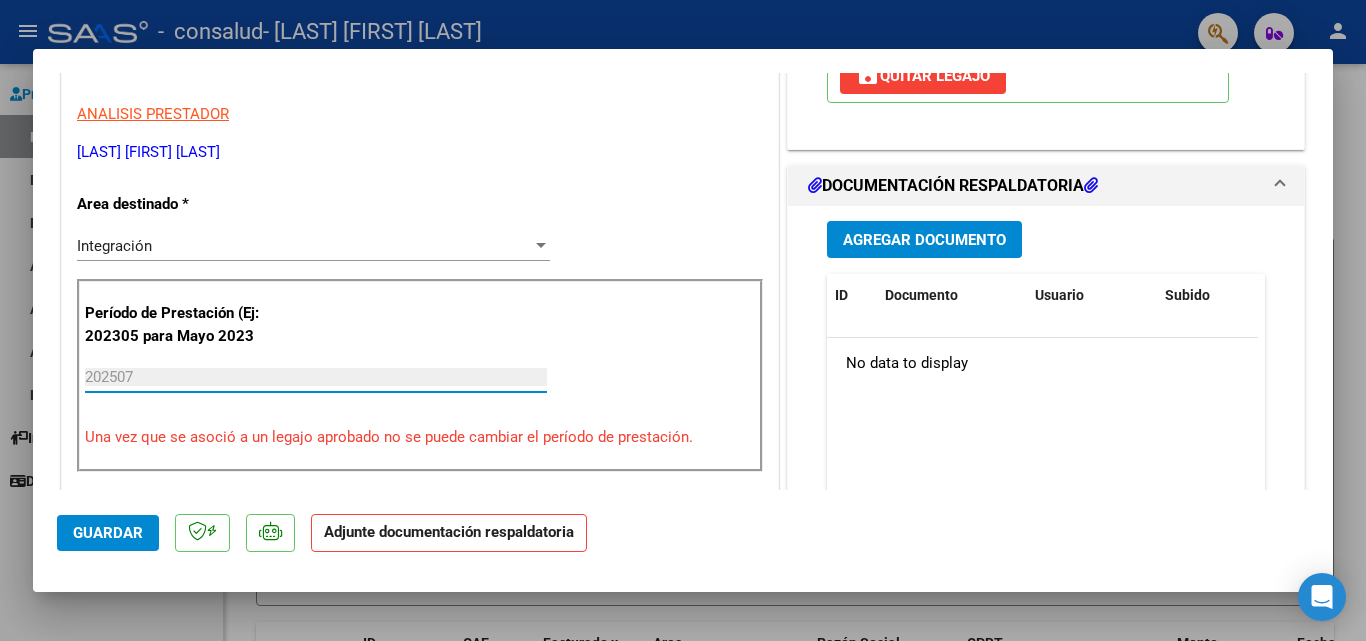 click on "202507" at bounding box center [316, 377] 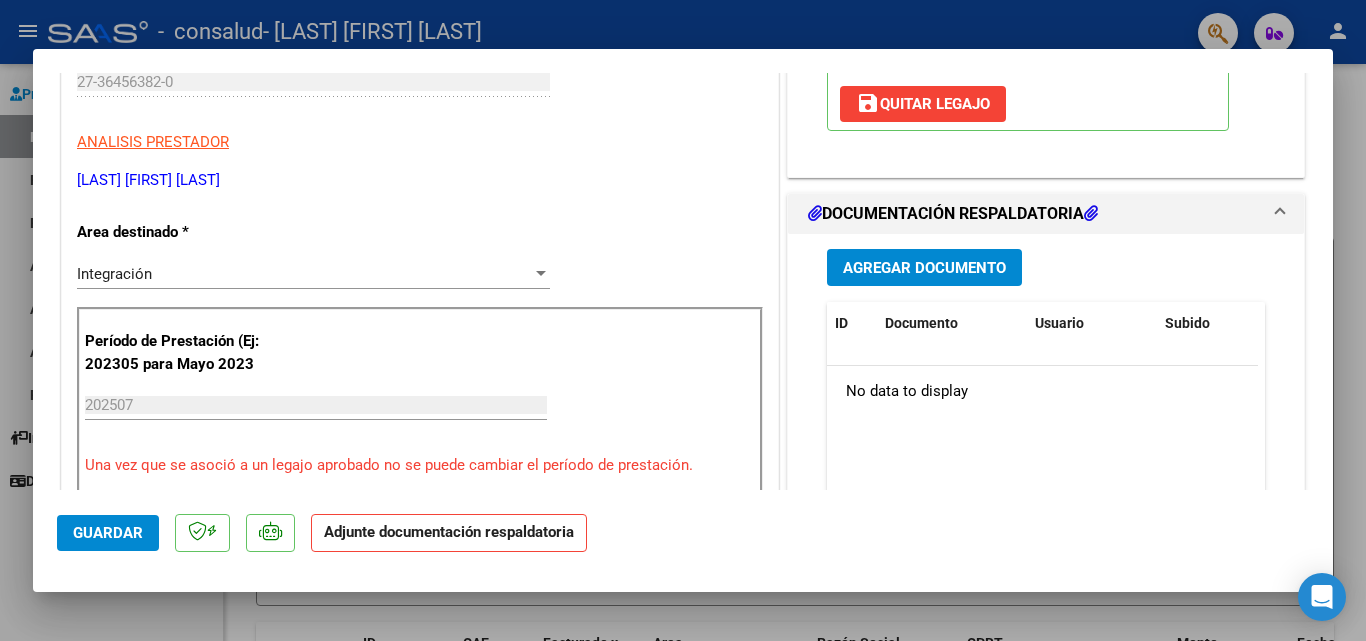 scroll, scrollTop: 353, scrollLeft: 0, axis: vertical 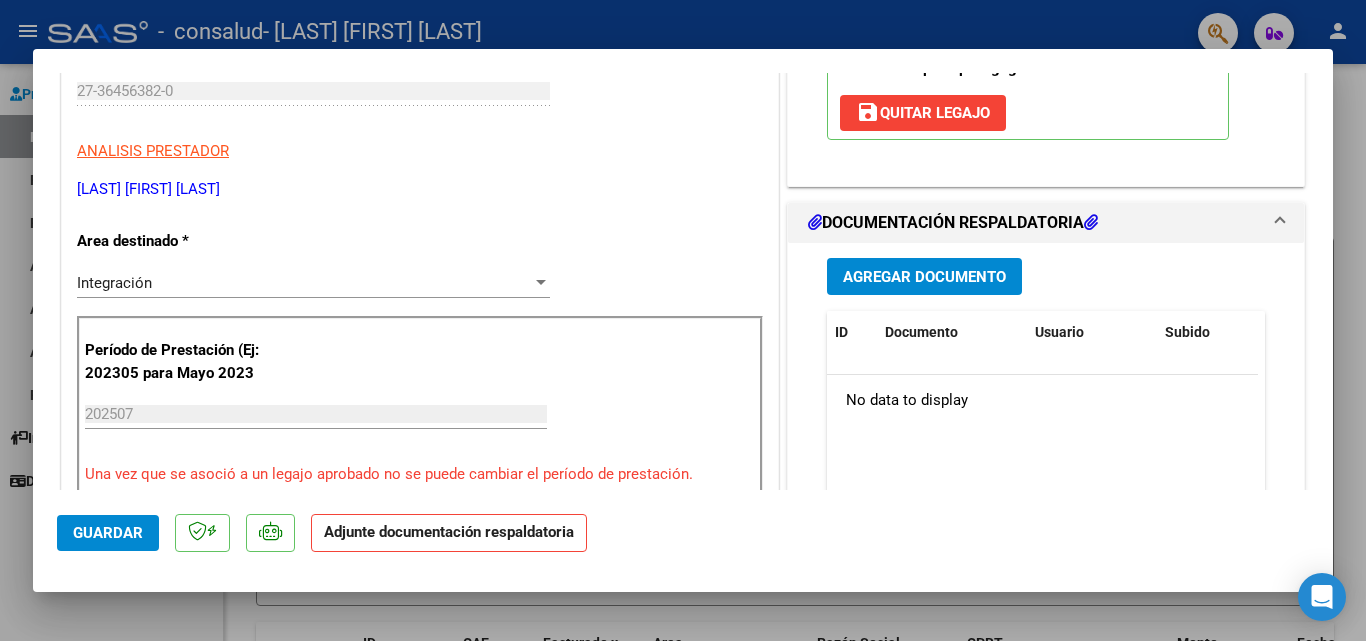 click on "Adjunte documentación respaldatoria" 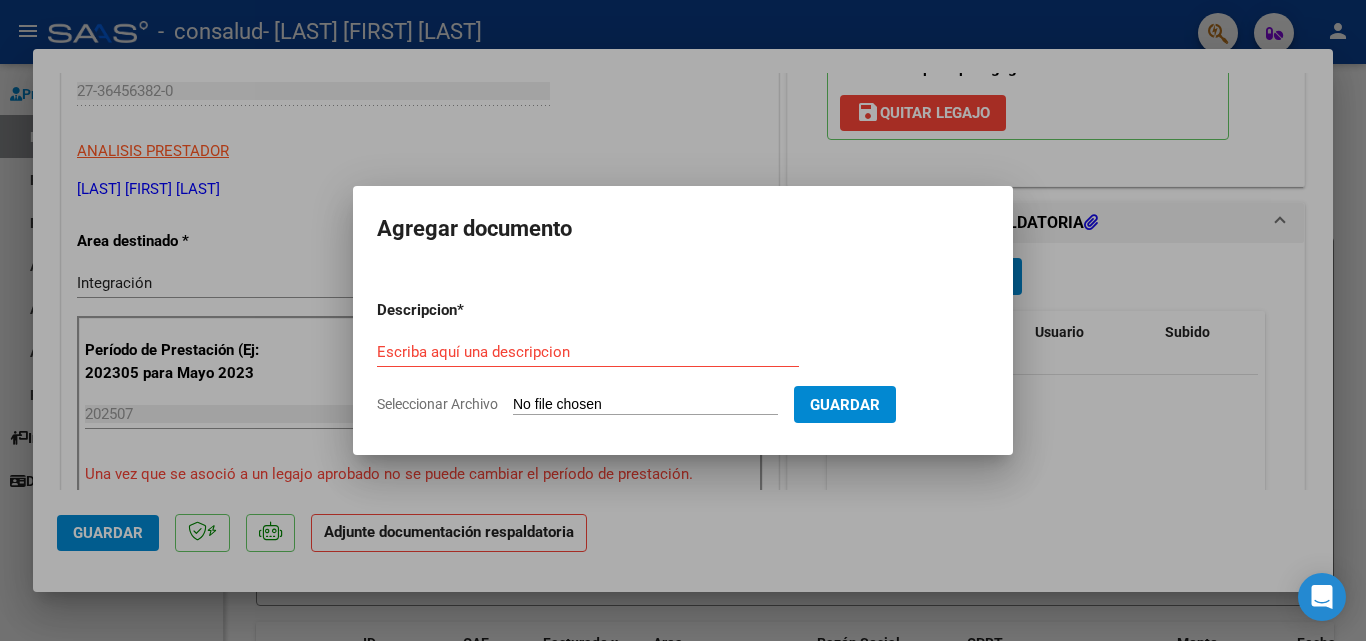 click on "Seleccionar Archivo" at bounding box center (645, 405) 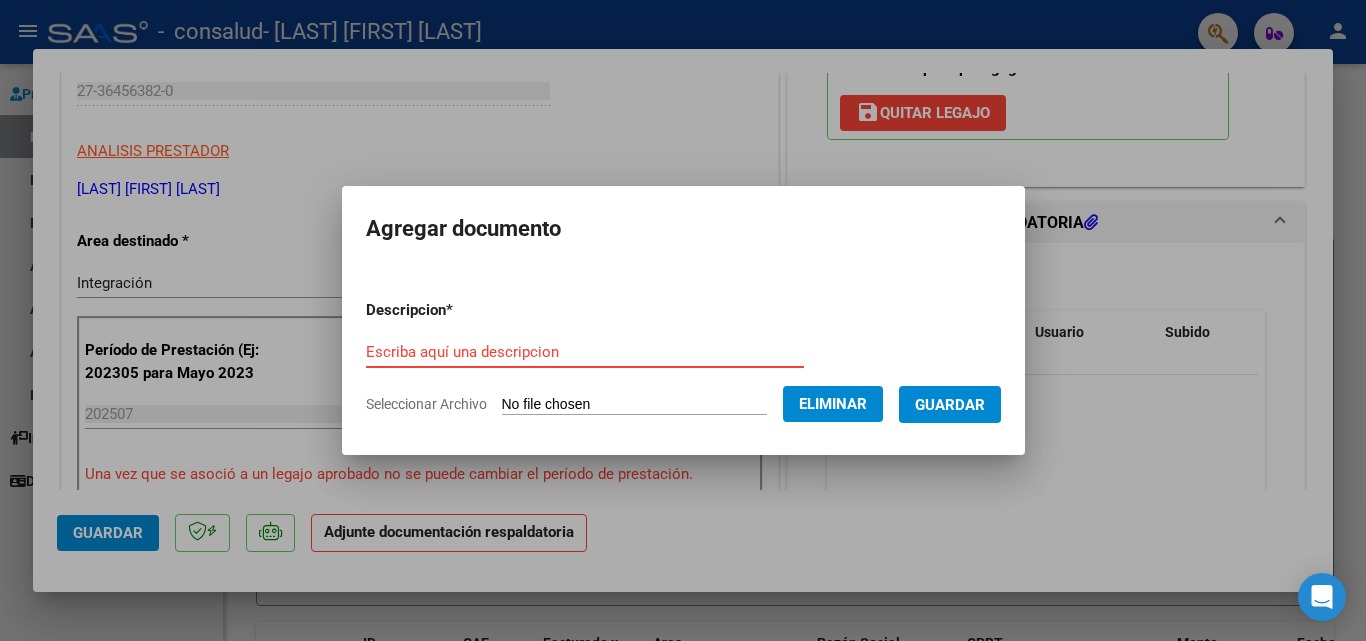 click on "Escriba aquí una descripcion" at bounding box center [585, 352] 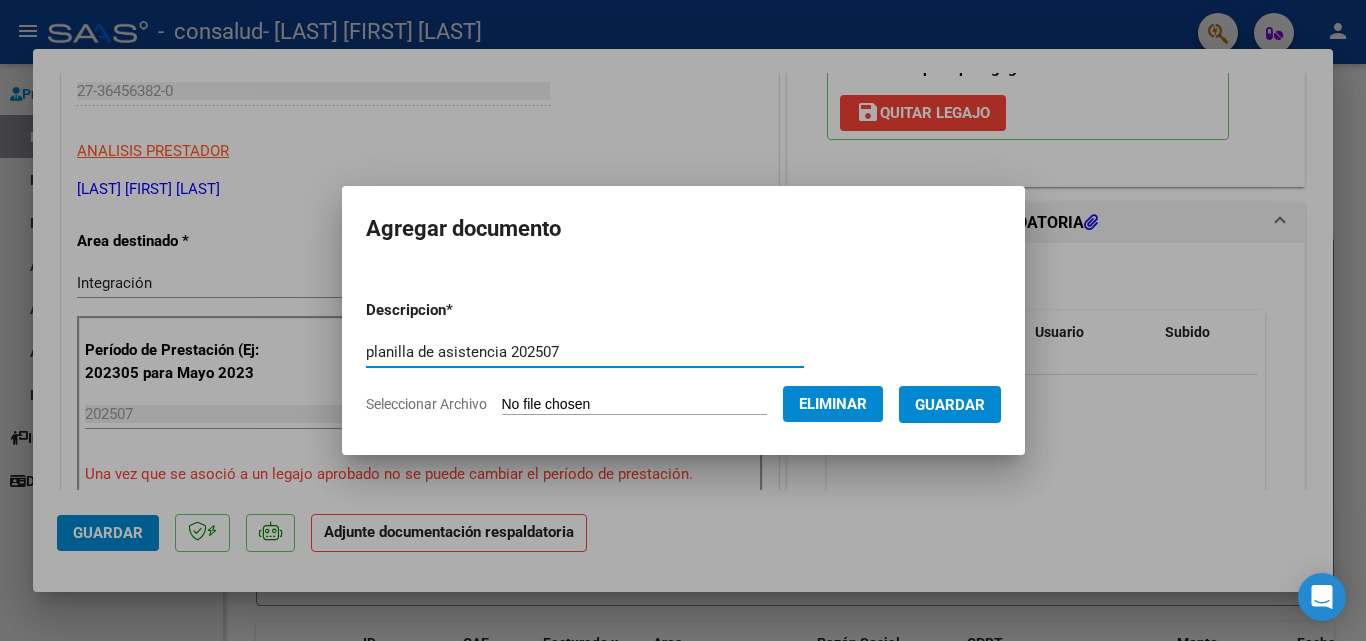 type on "planilla de asistencia 202507" 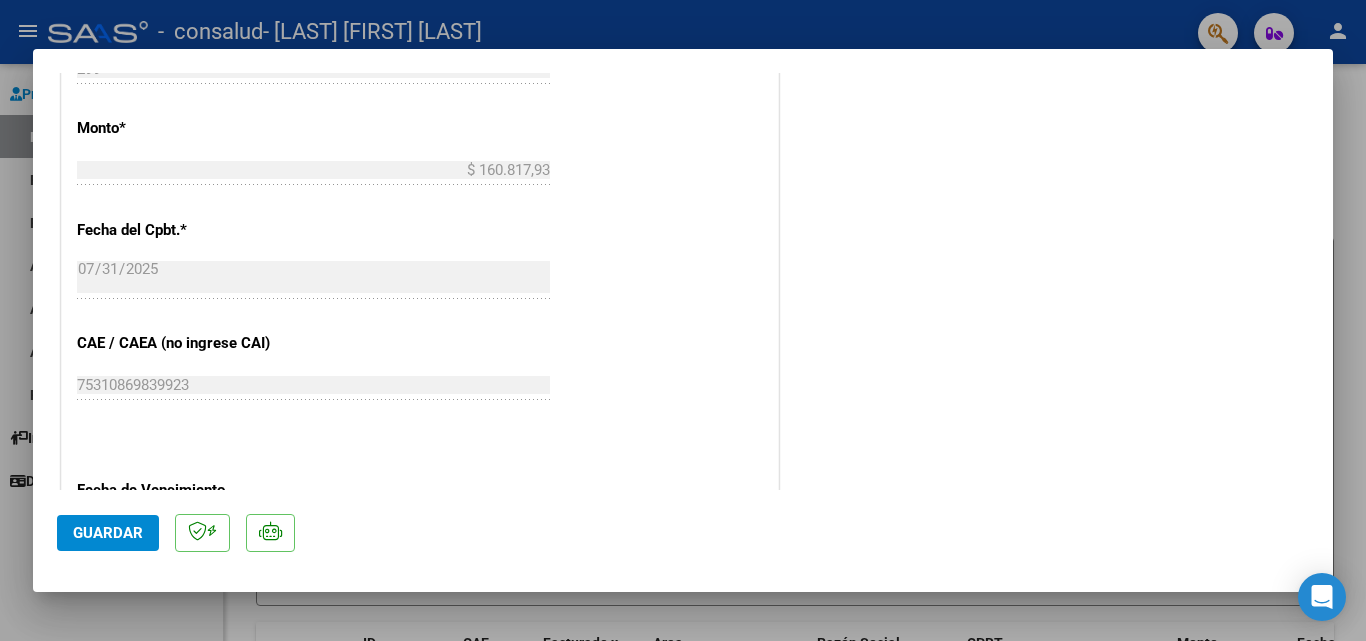 scroll, scrollTop: 1086, scrollLeft: 0, axis: vertical 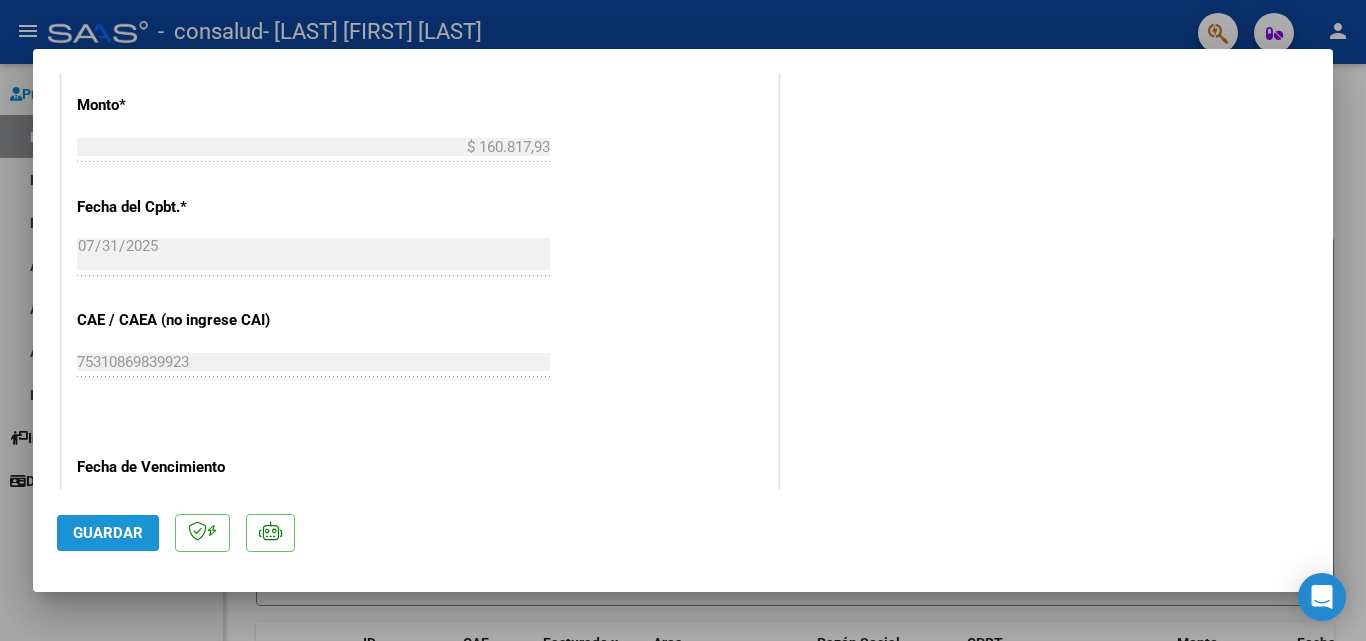 click on "Guardar" 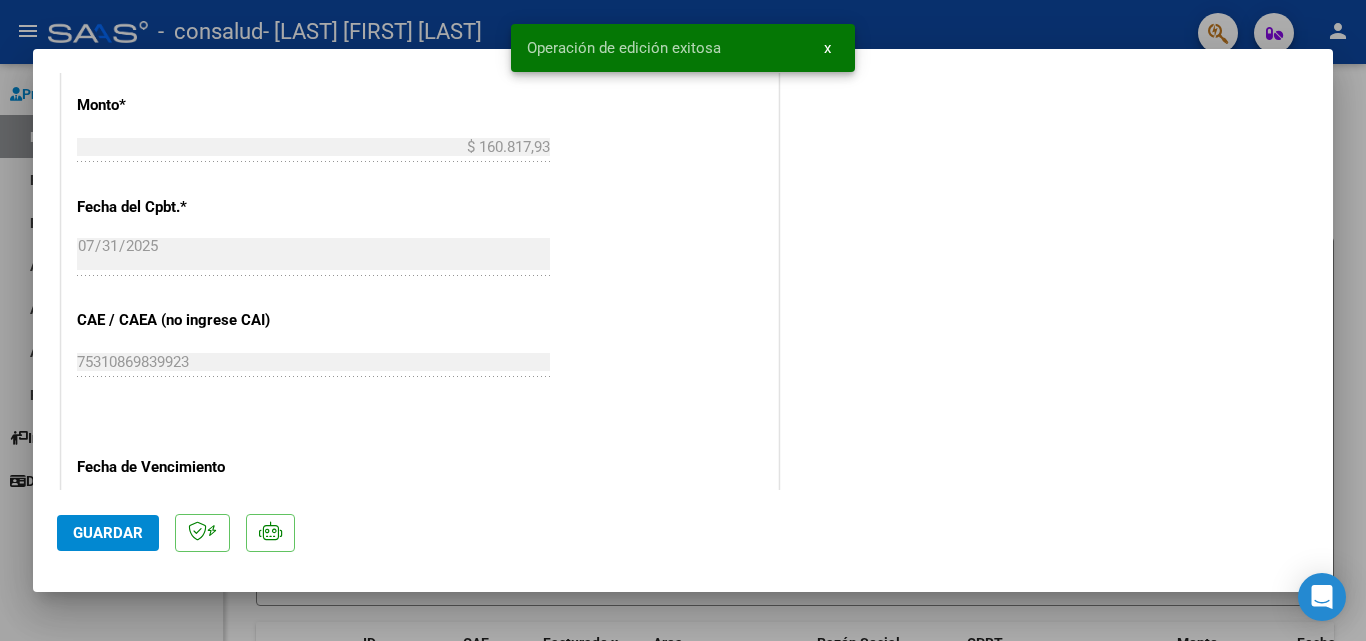 click at bounding box center (683, 320) 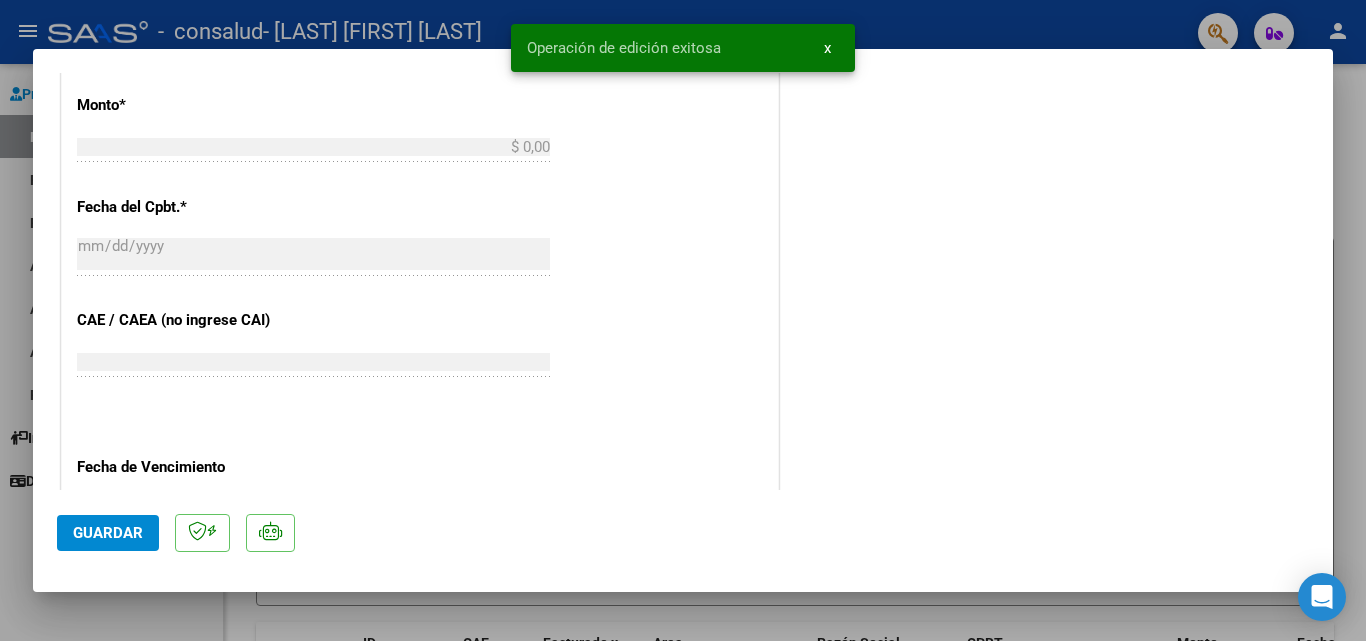 scroll, scrollTop: 1155, scrollLeft: 0, axis: vertical 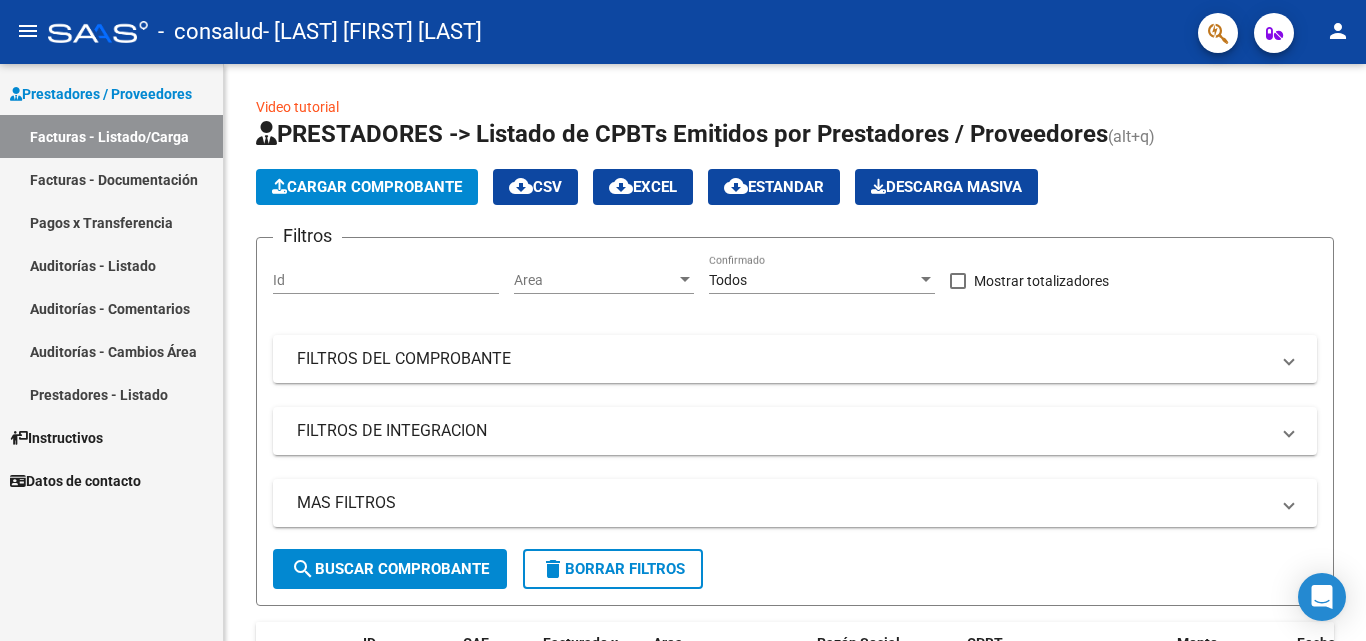 click on "Facturas - Documentación" at bounding box center (111, 179) 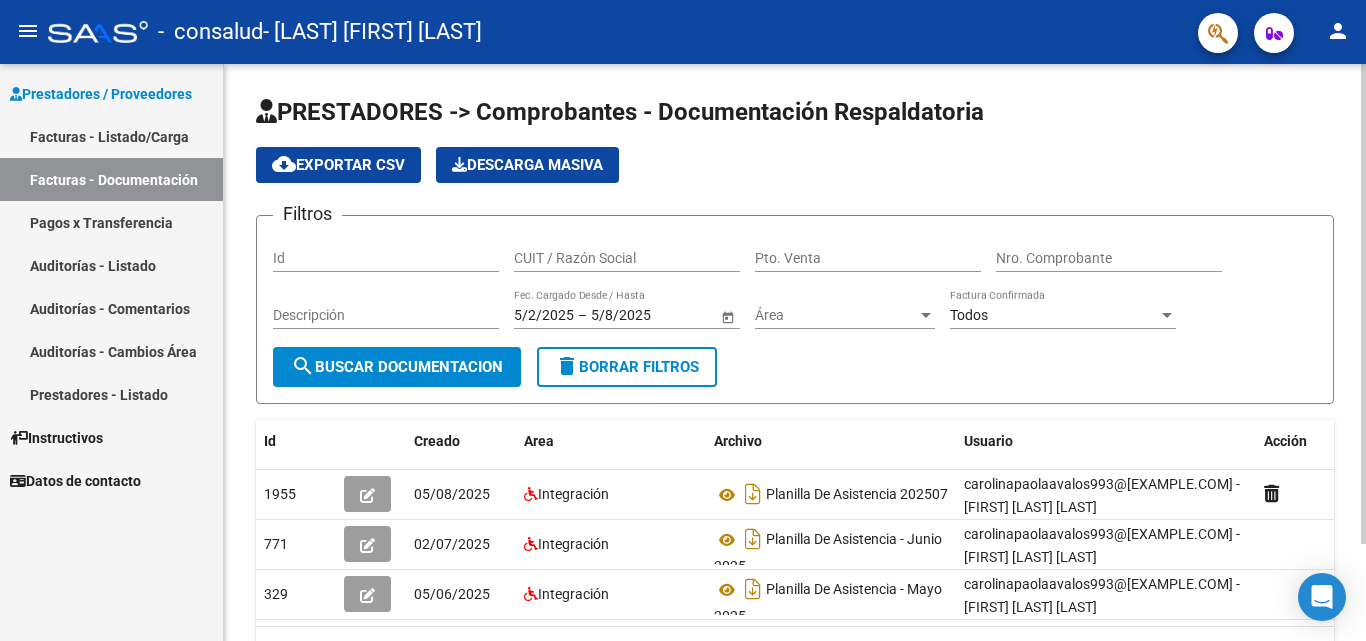 scroll, scrollTop: 116, scrollLeft: 0, axis: vertical 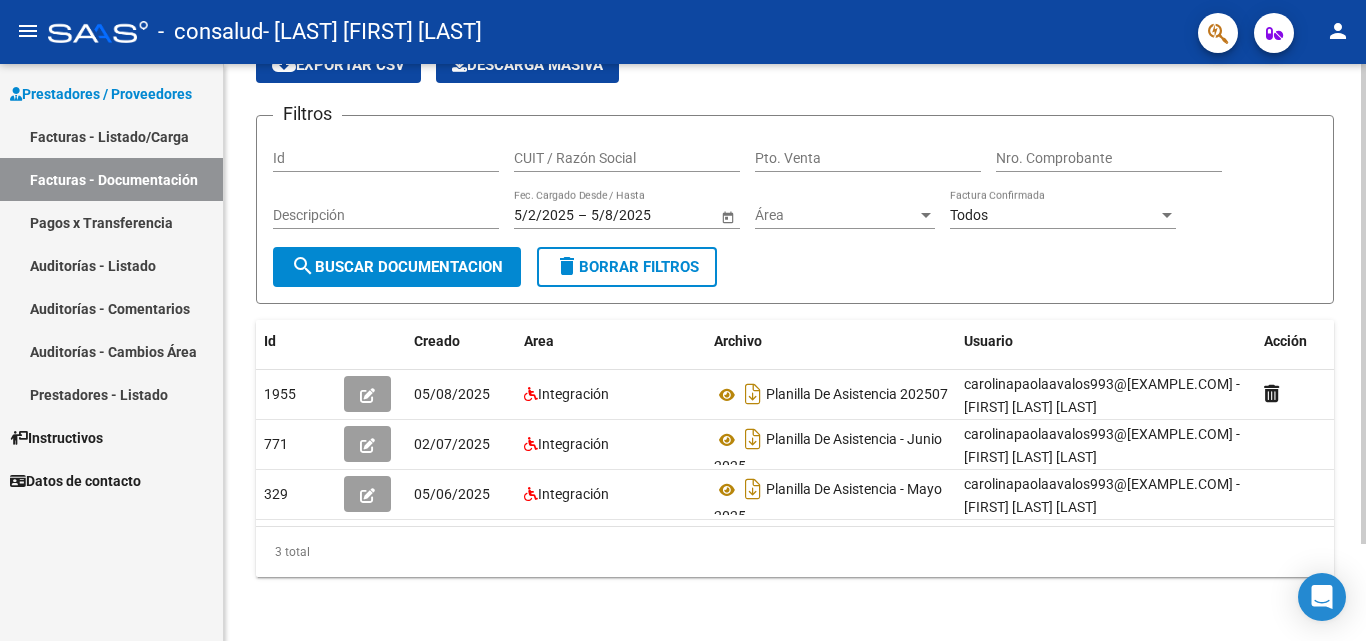 click 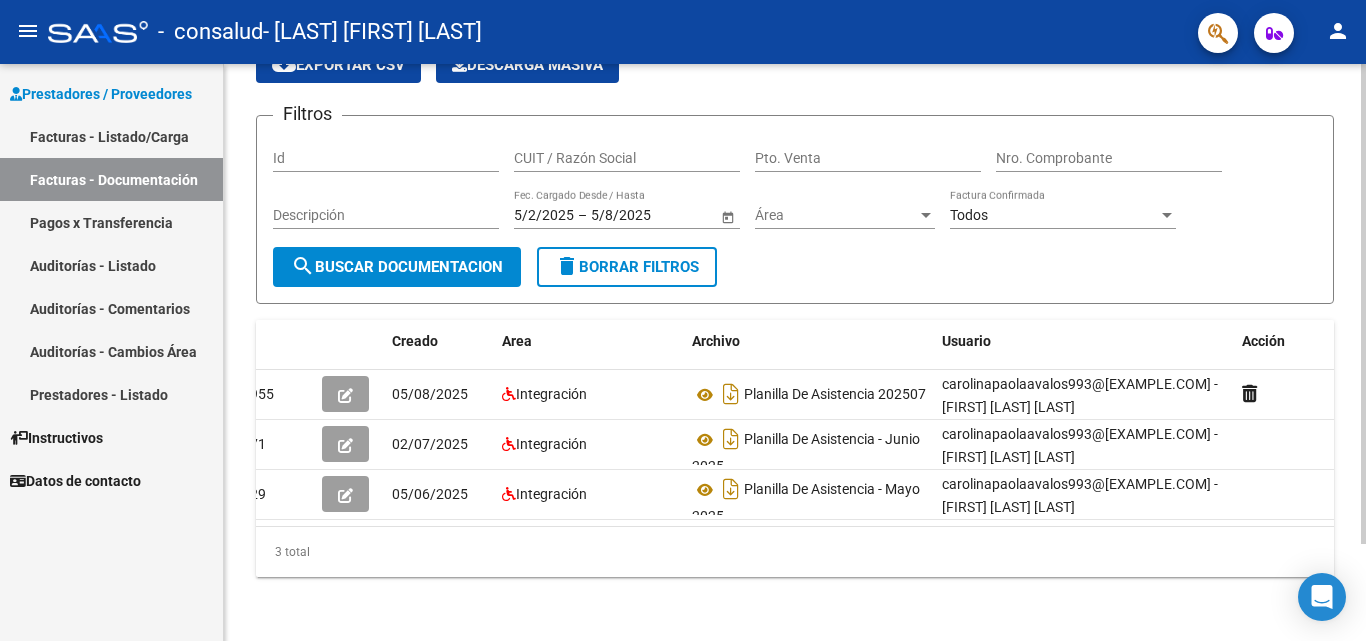 scroll, scrollTop: 0, scrollLeft: 0, axis: both 